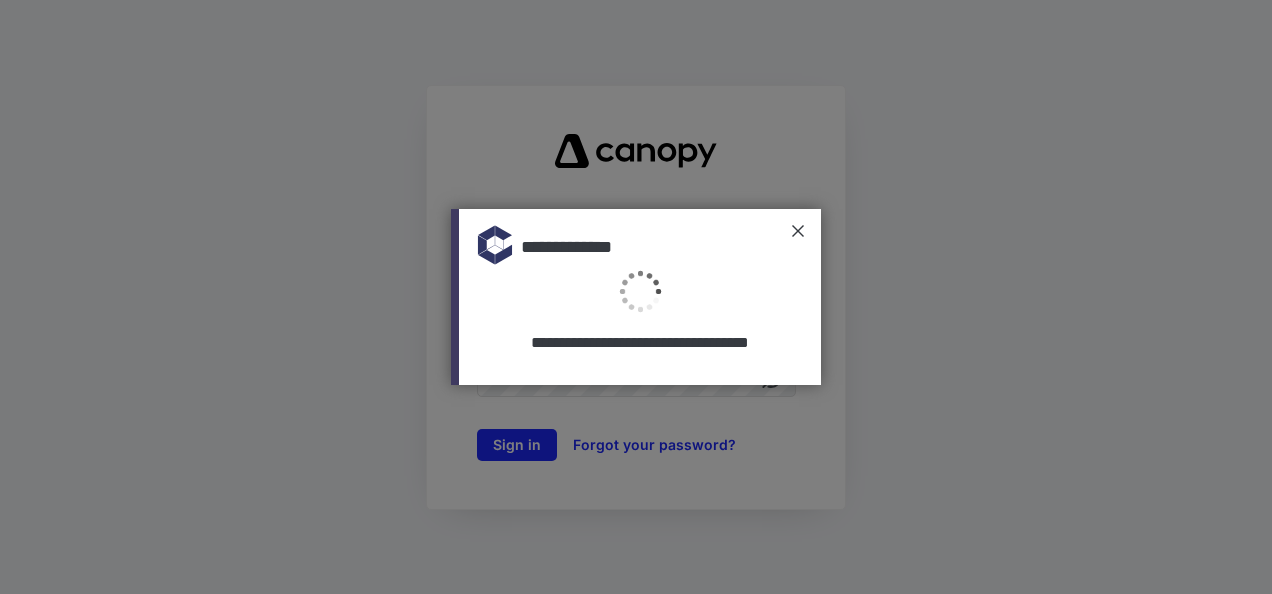 scroll, scrollTop: 0, scrollLeft: 0, axis: both 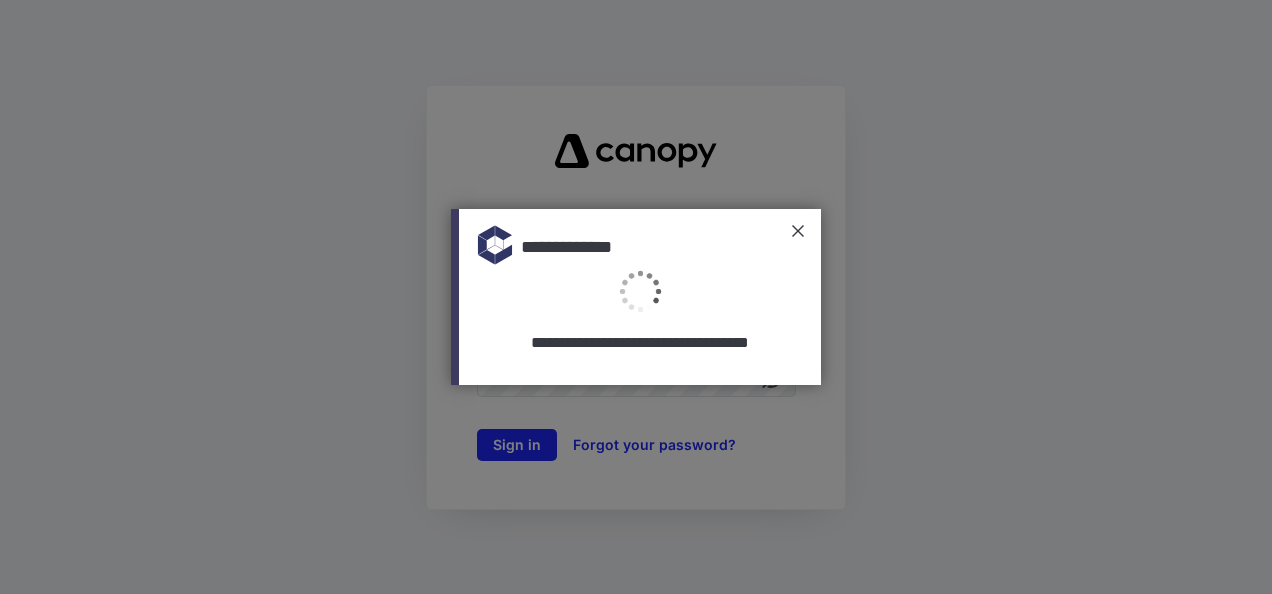 type on "**********" 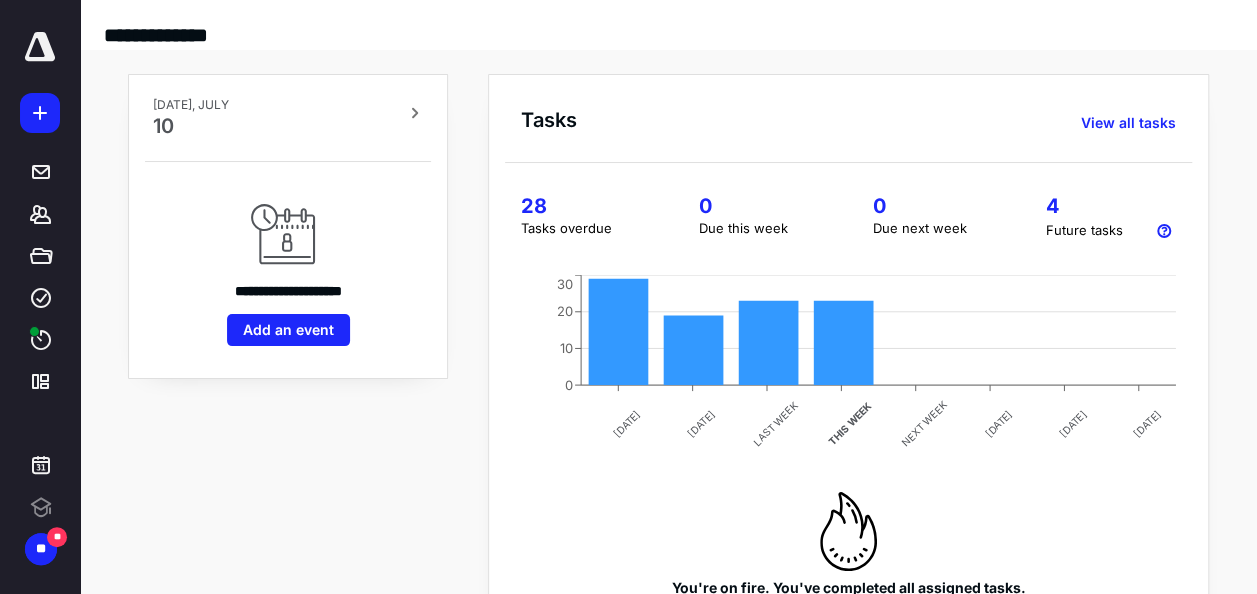 scroll, scrollTop: 0, scrollLeft: 0, axis: both 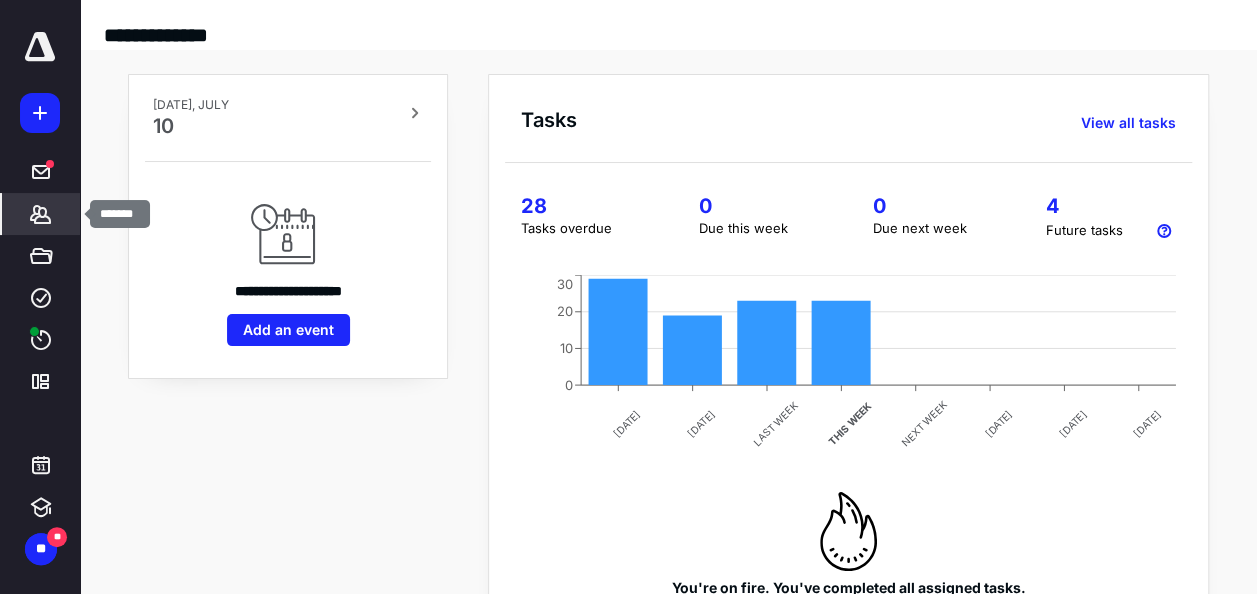 click 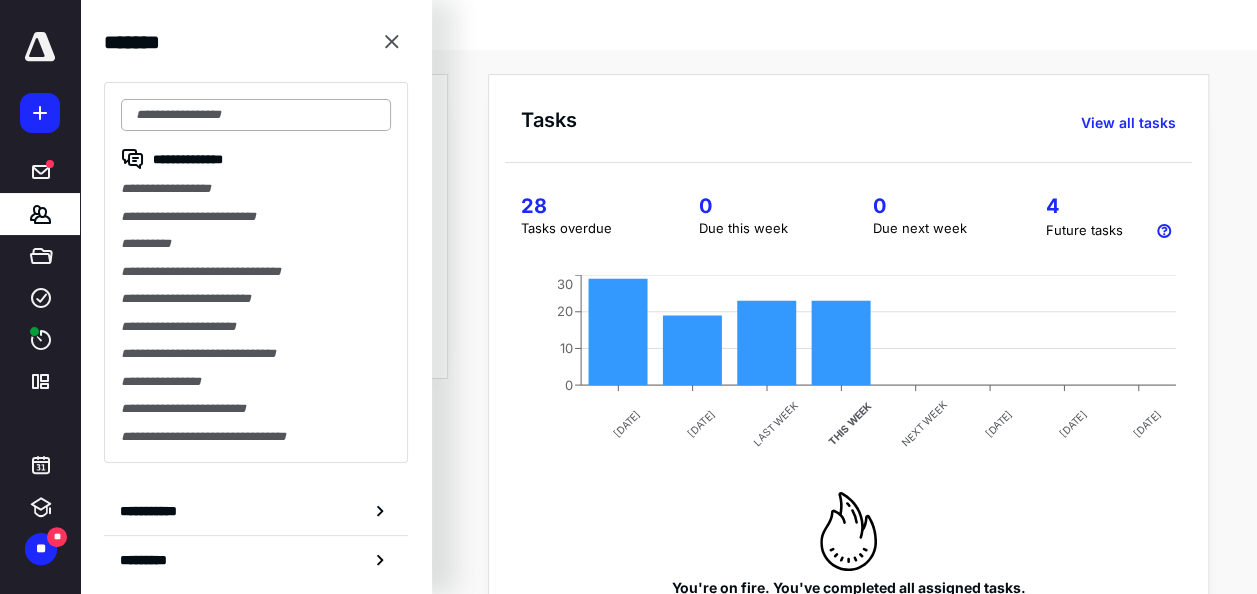 click at bounding box center [256, 115] 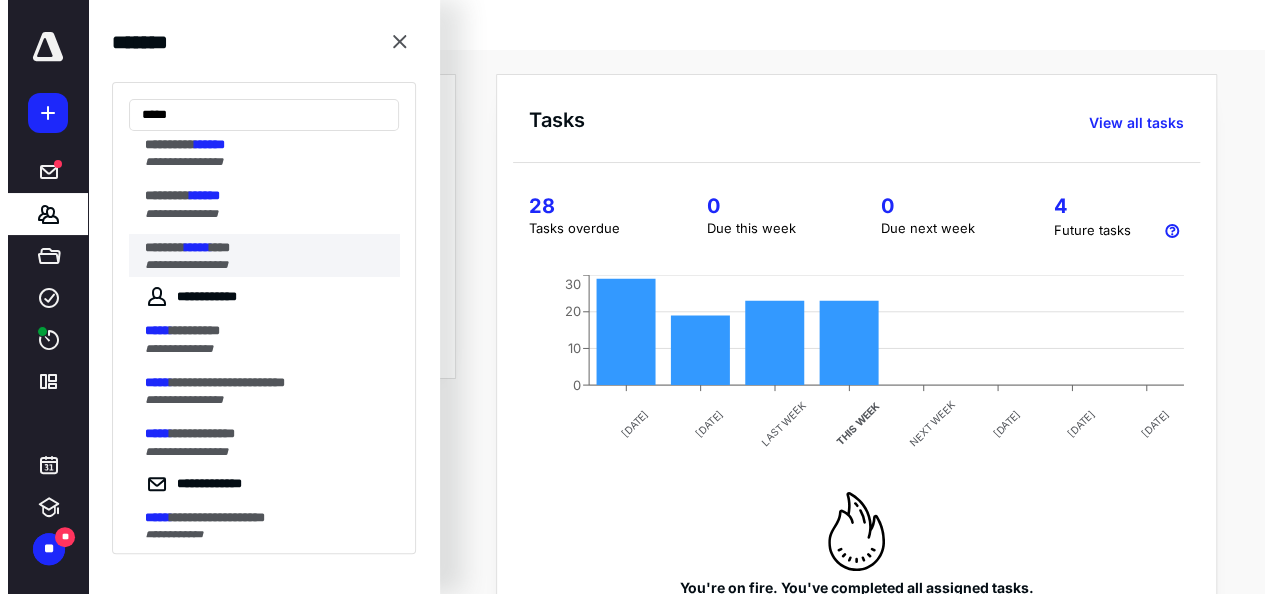 scroll, scrollTop: 200, scrollLeft: 0, axis: vertical 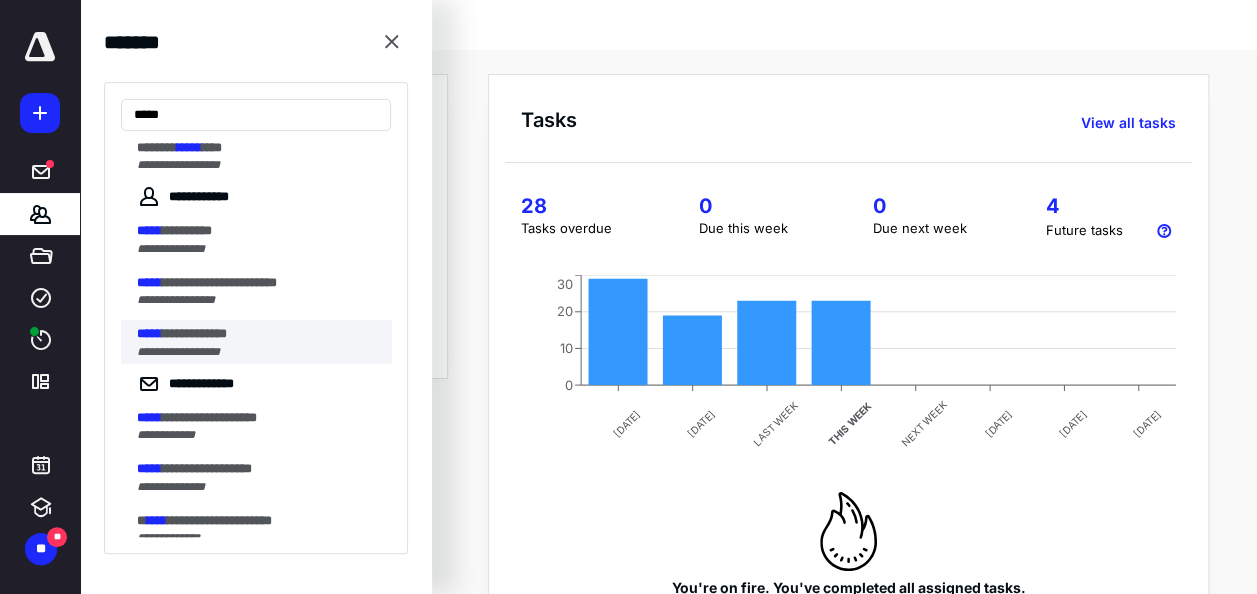 type on "*****" 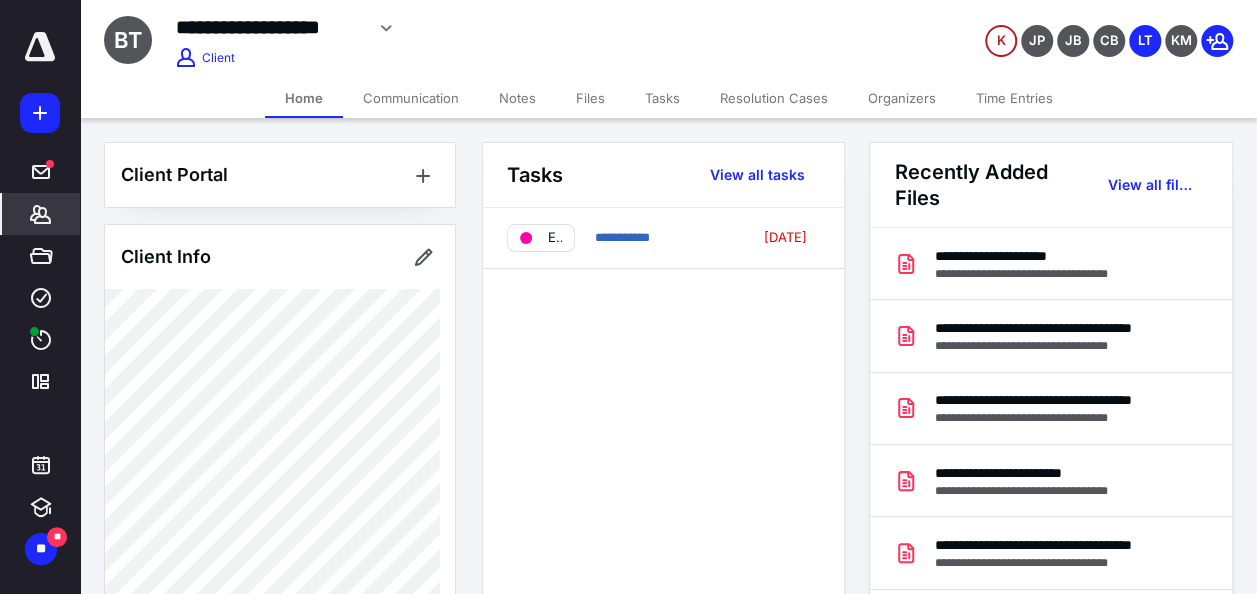 click on "Files" at bounding box center (590, 98) 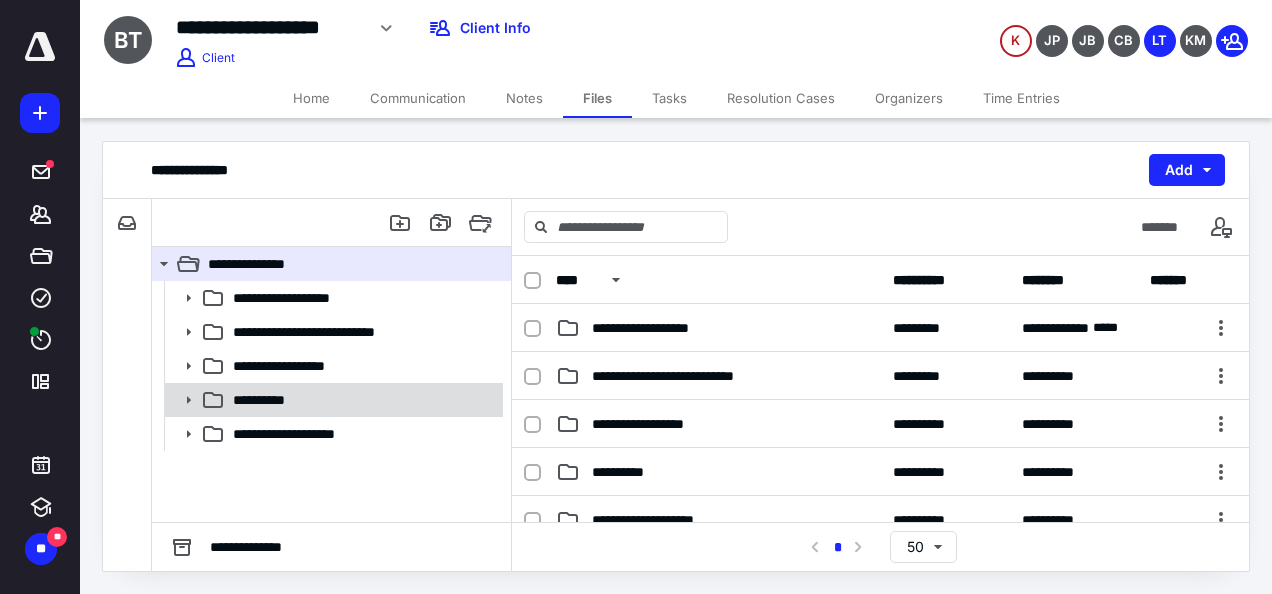 click 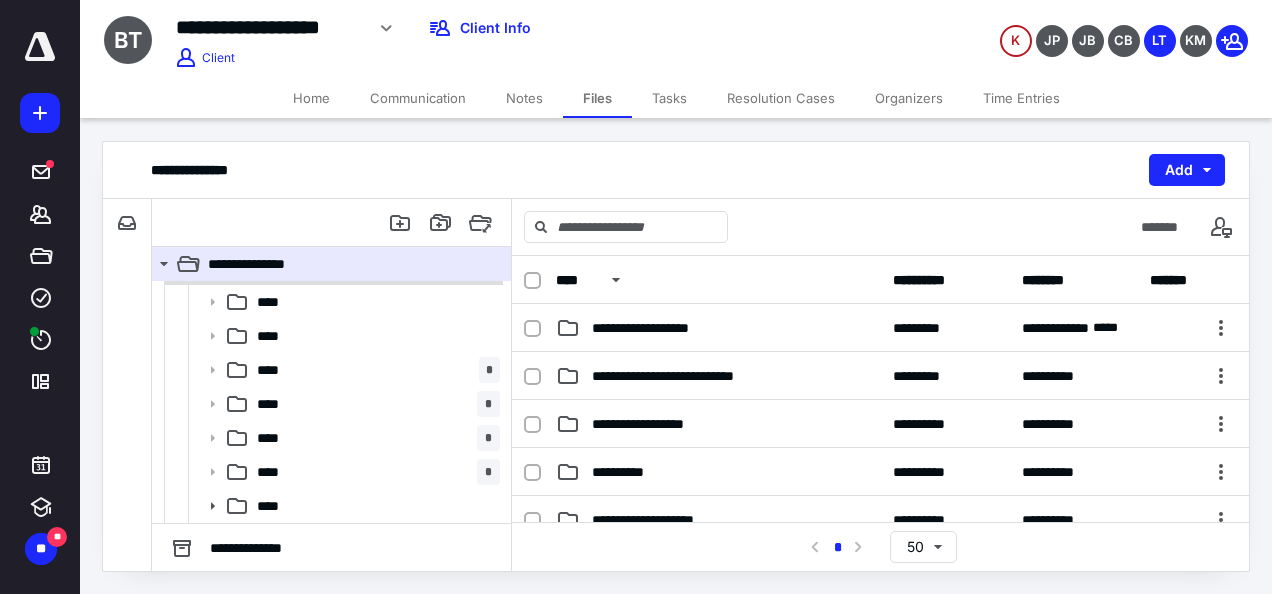 scroll, scrollTop: 300, scrollLeft: 0, axis: vertical 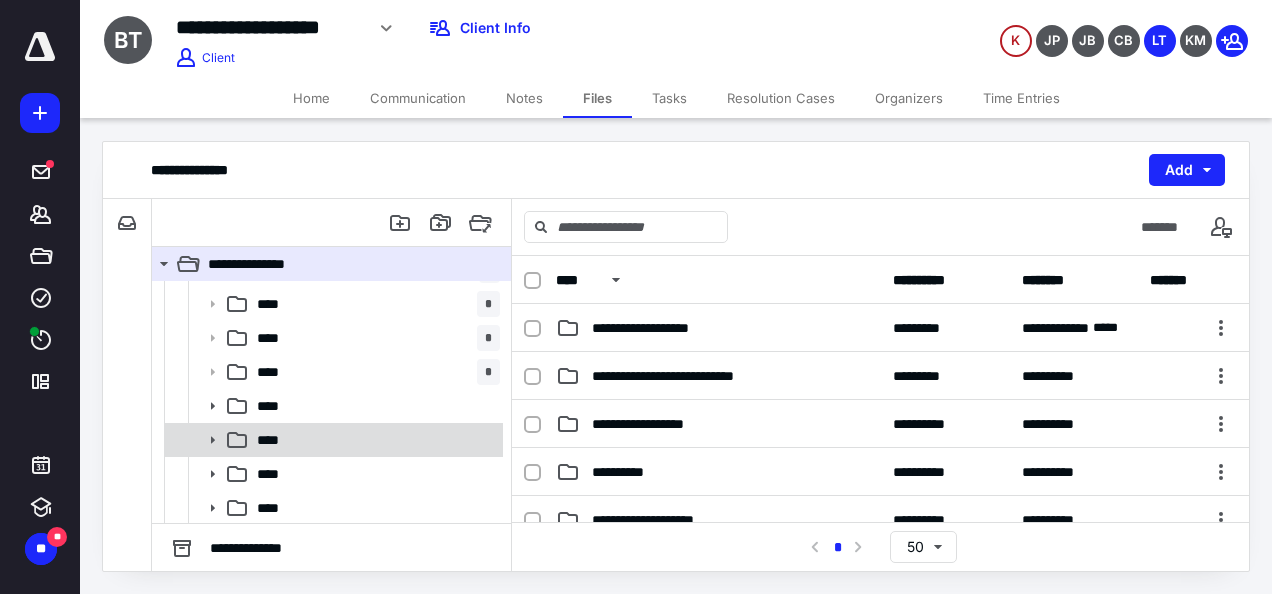 click 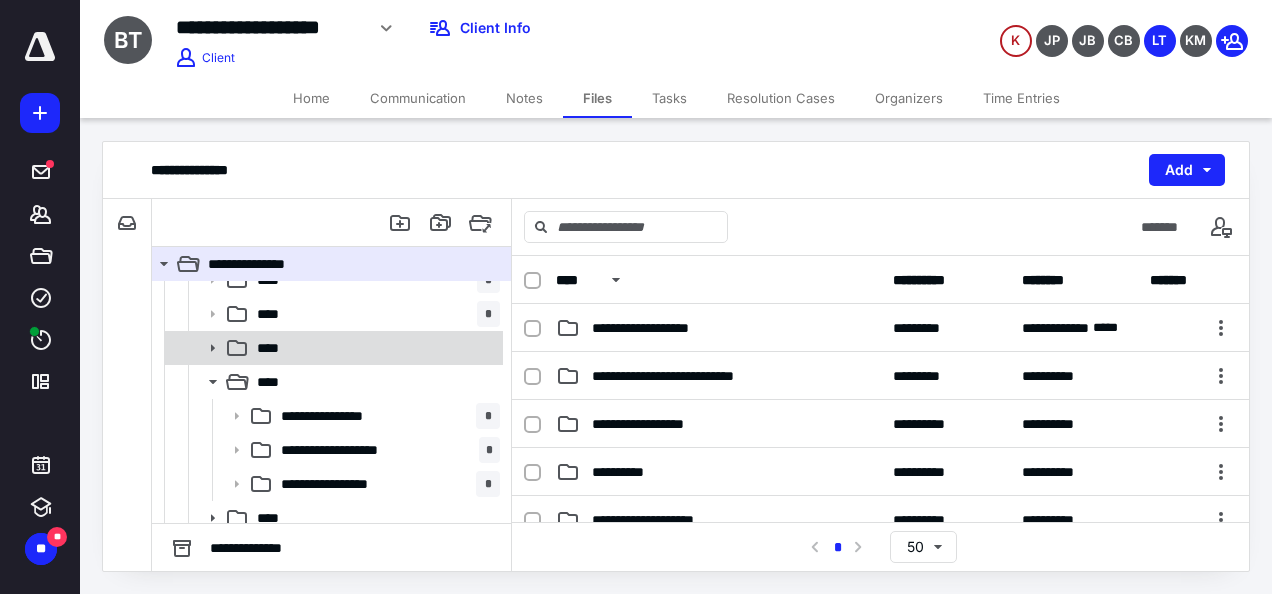 scroll, scrollTop: 437, scrollLeft: 0, axis: vertical 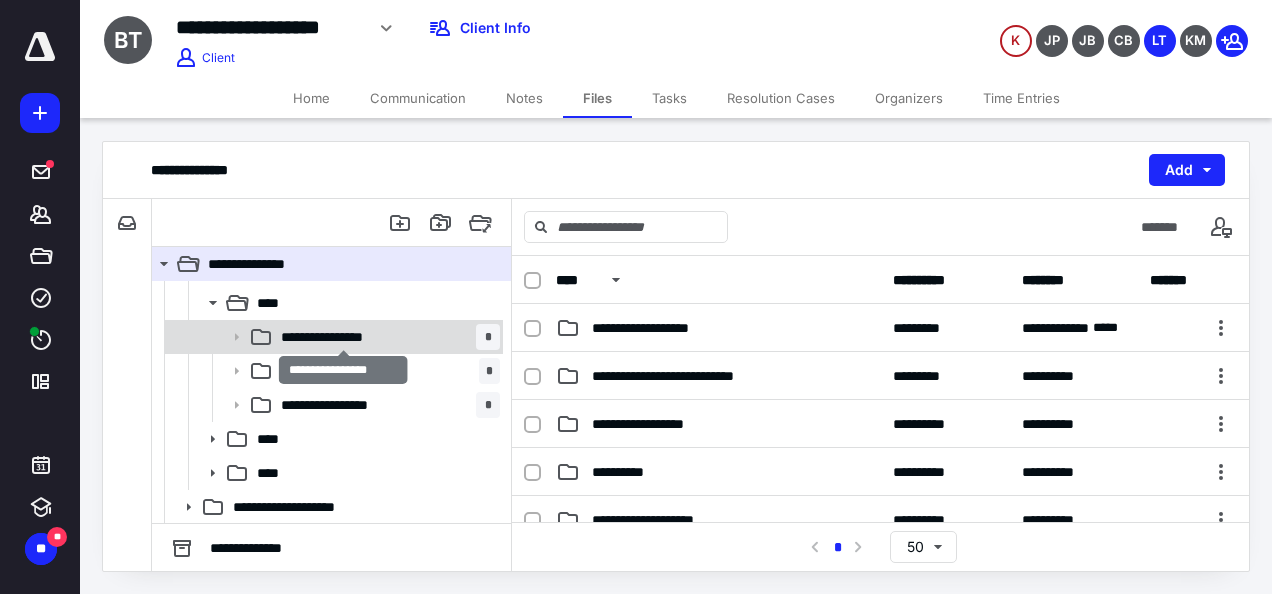 click on "**********" at bounding box center [344, 337] 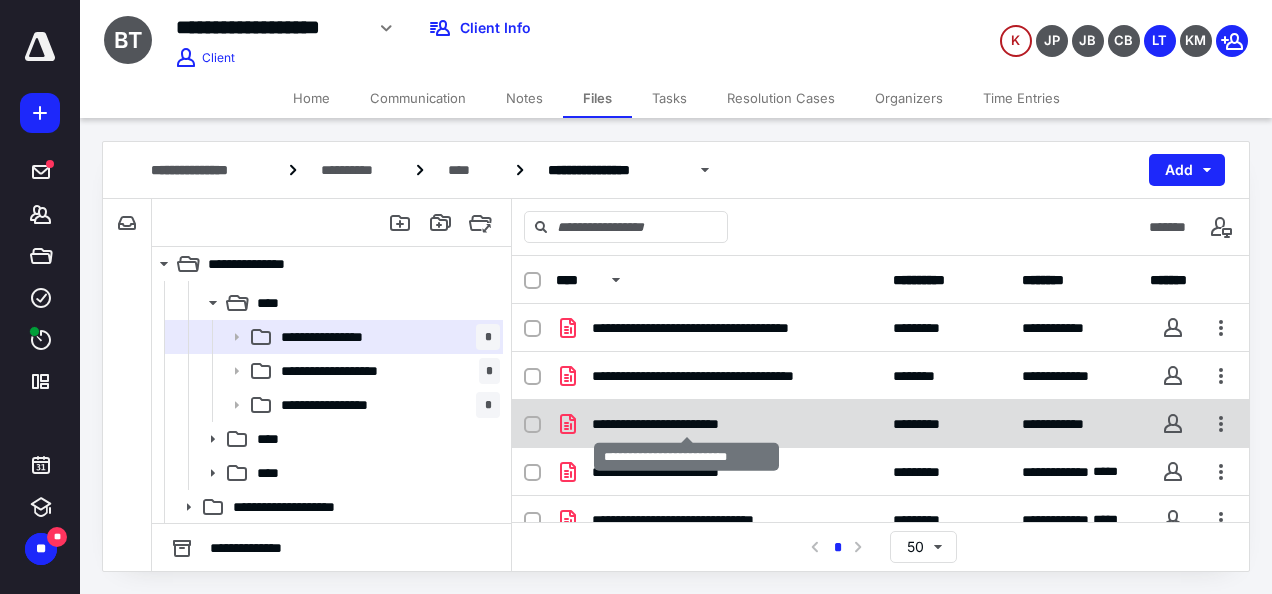 click on "**********" at bounding box center (687, 424) 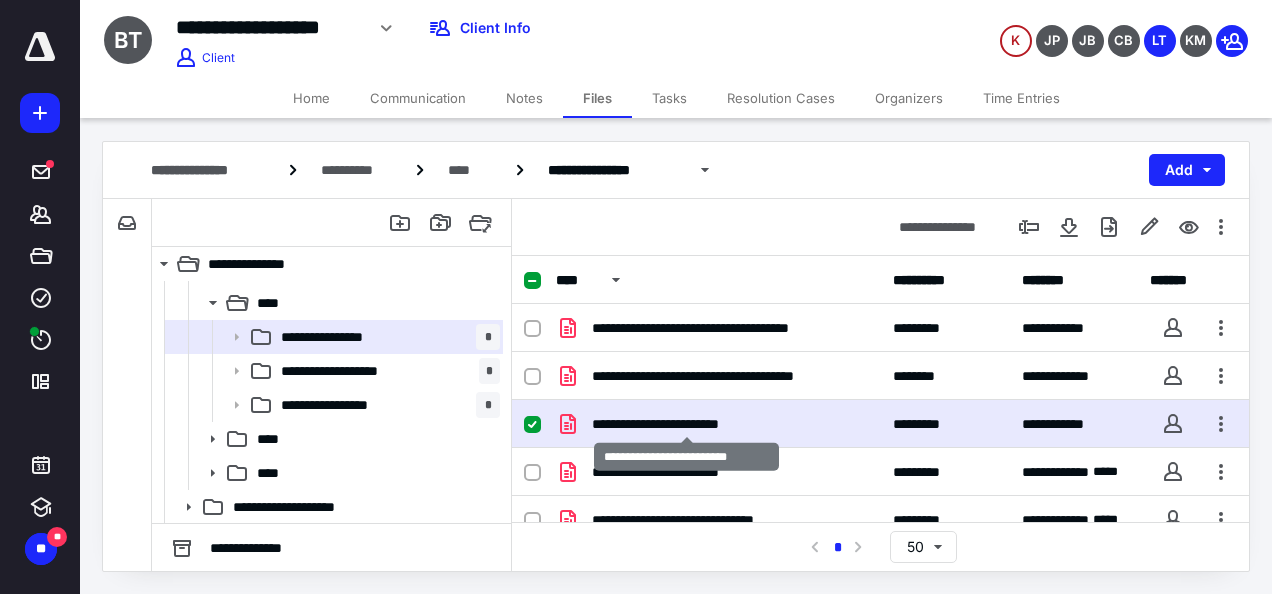 click on "**********" at bounding box center (687, 424) 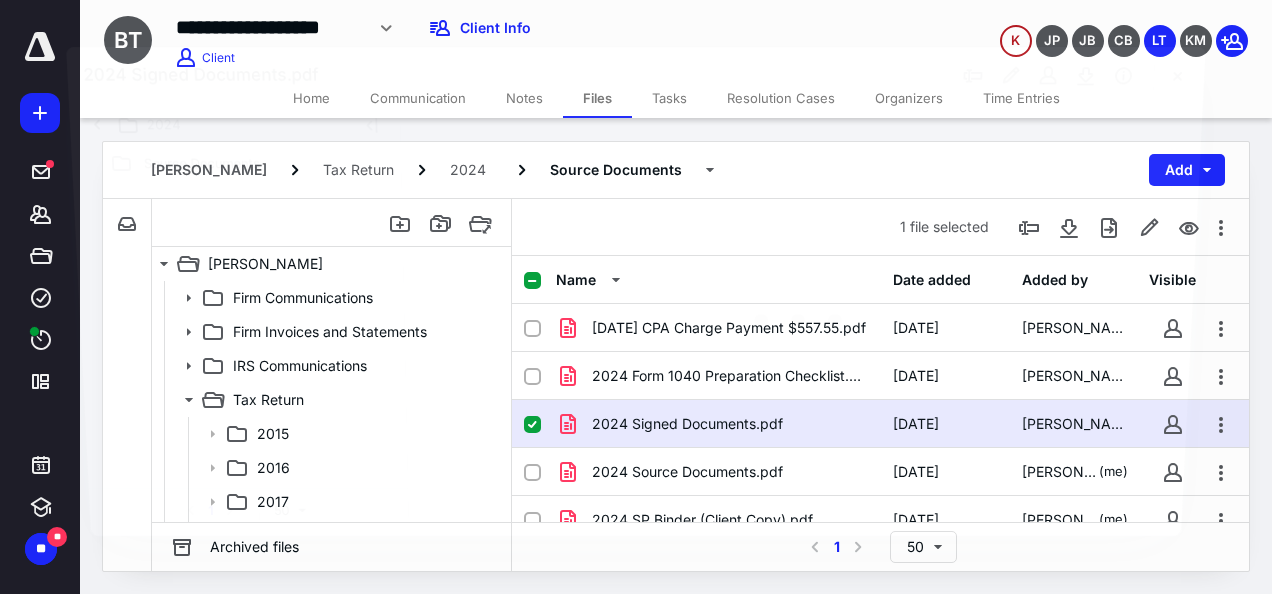 scroll, scrollTop: 437, scrollLeft: 0, axis: vertical 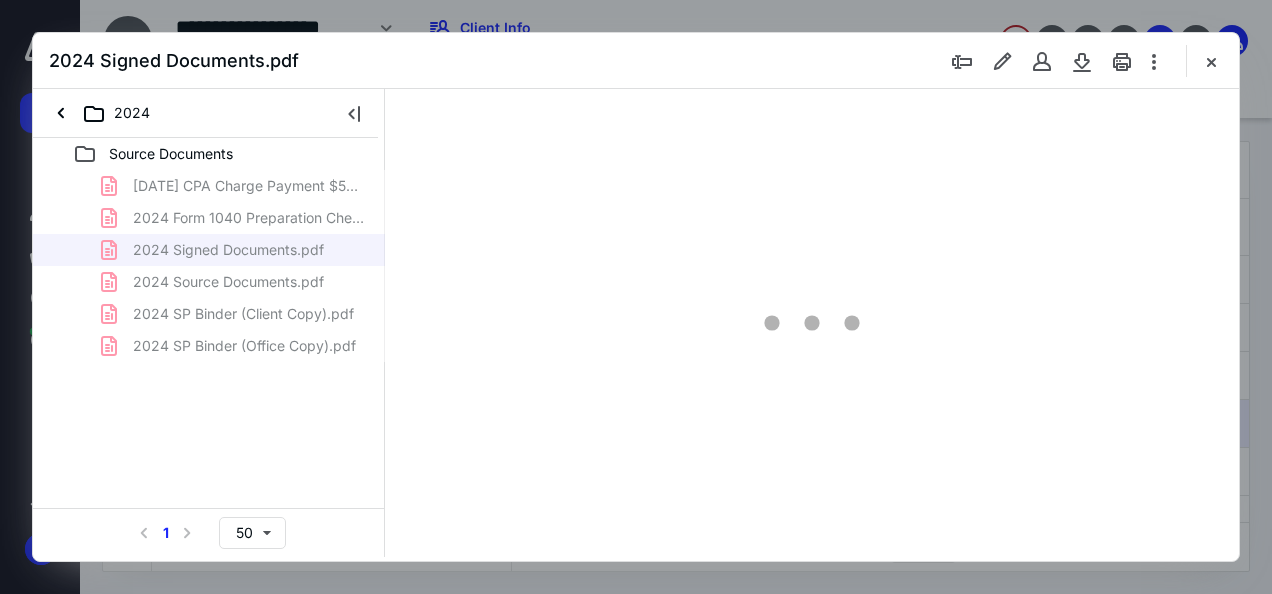 type on "137" 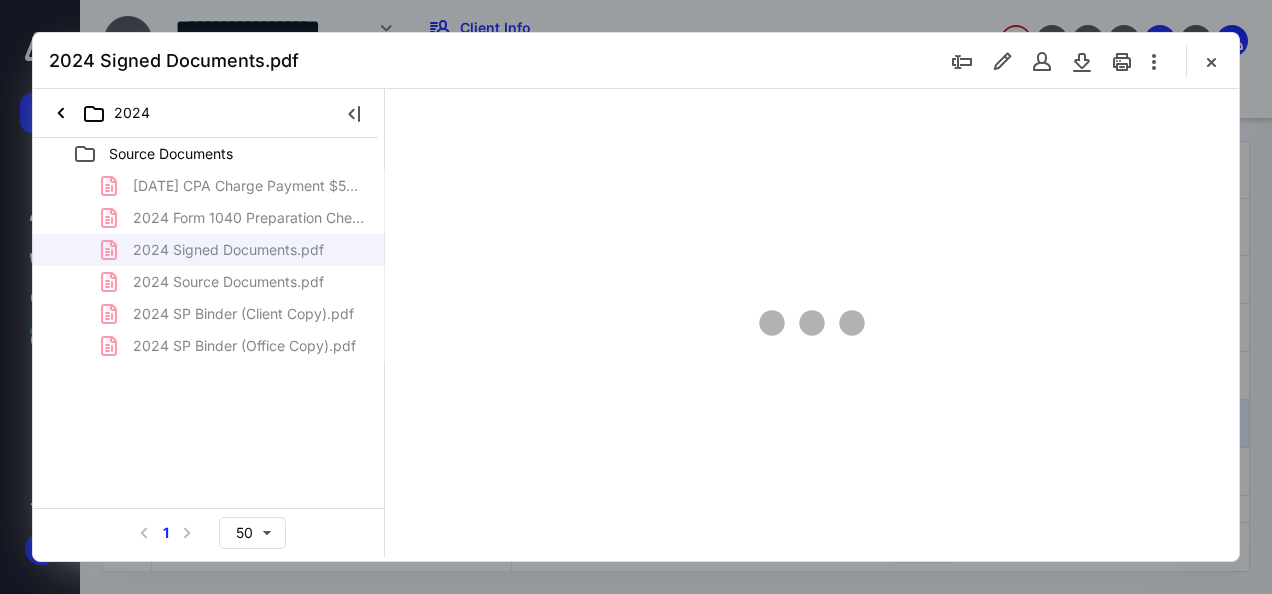scroll, scrollTop: 109, scrollLeft: 0, axis: vertical 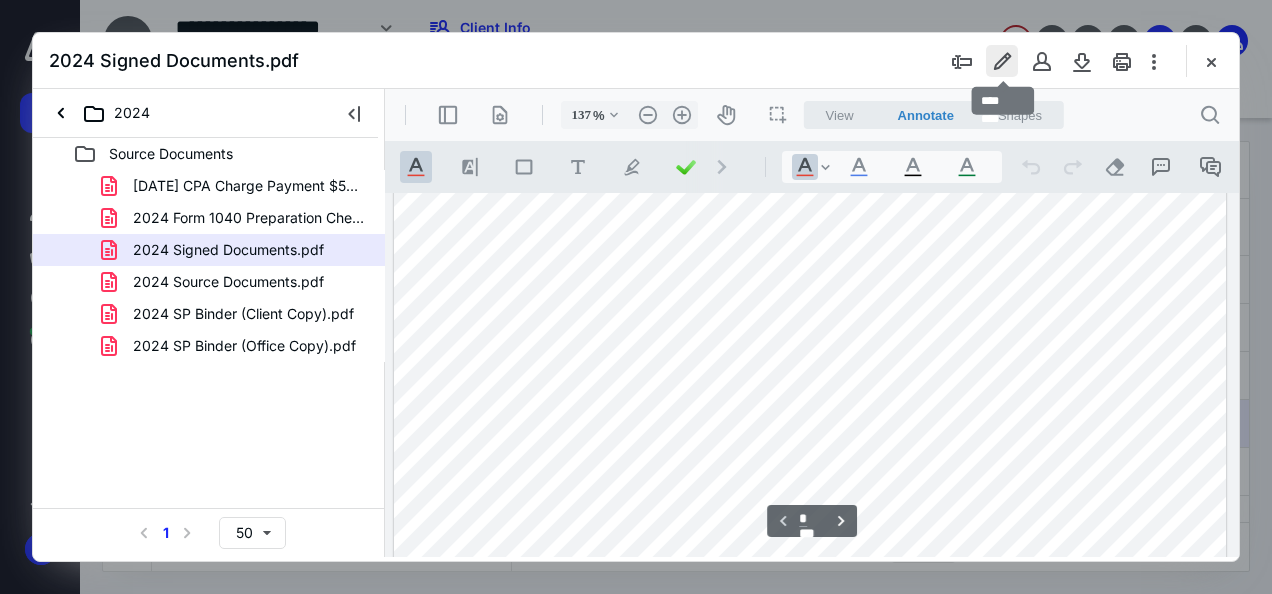 click at bounding box center (1002, 61) 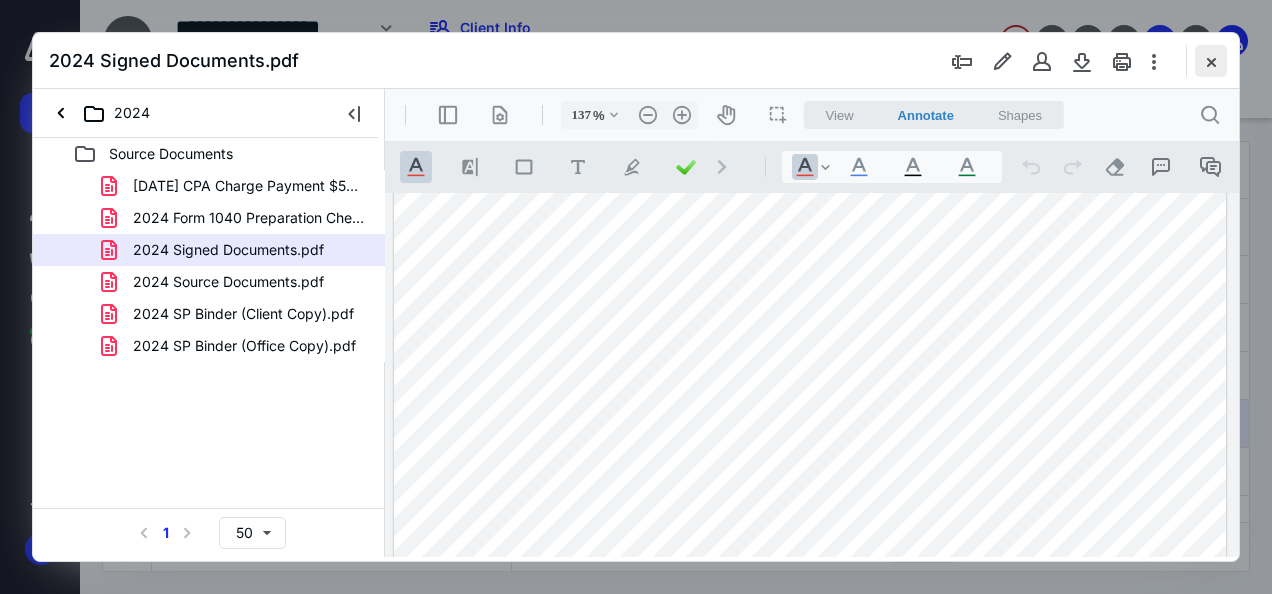 click at bounding box center [1211, 61] 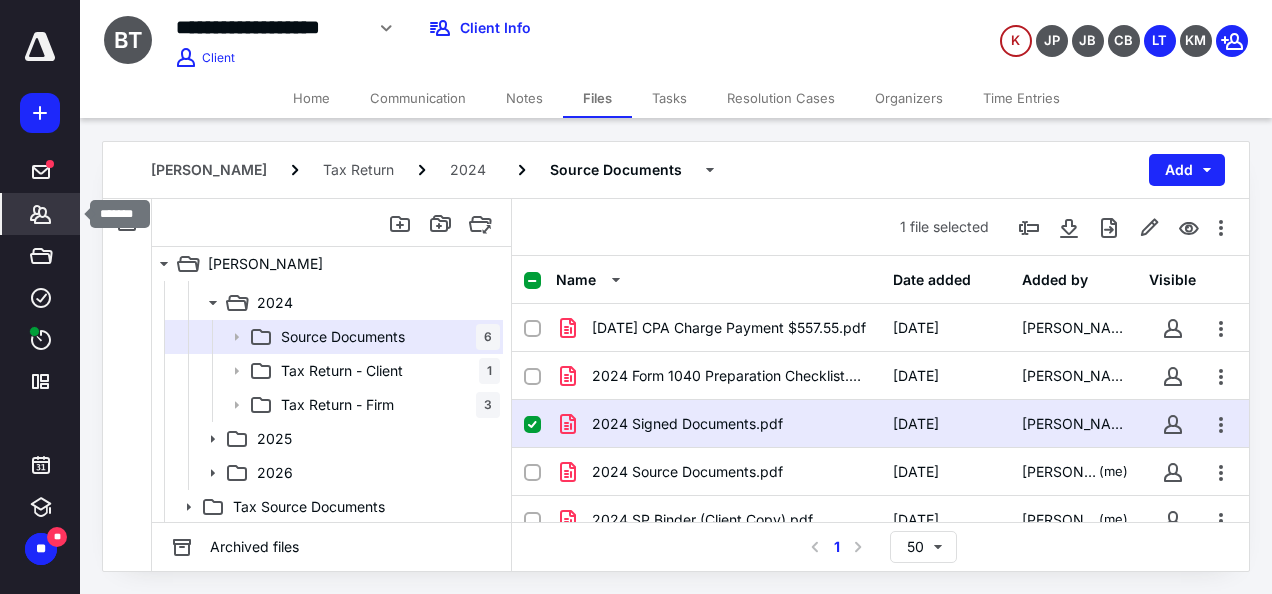 click 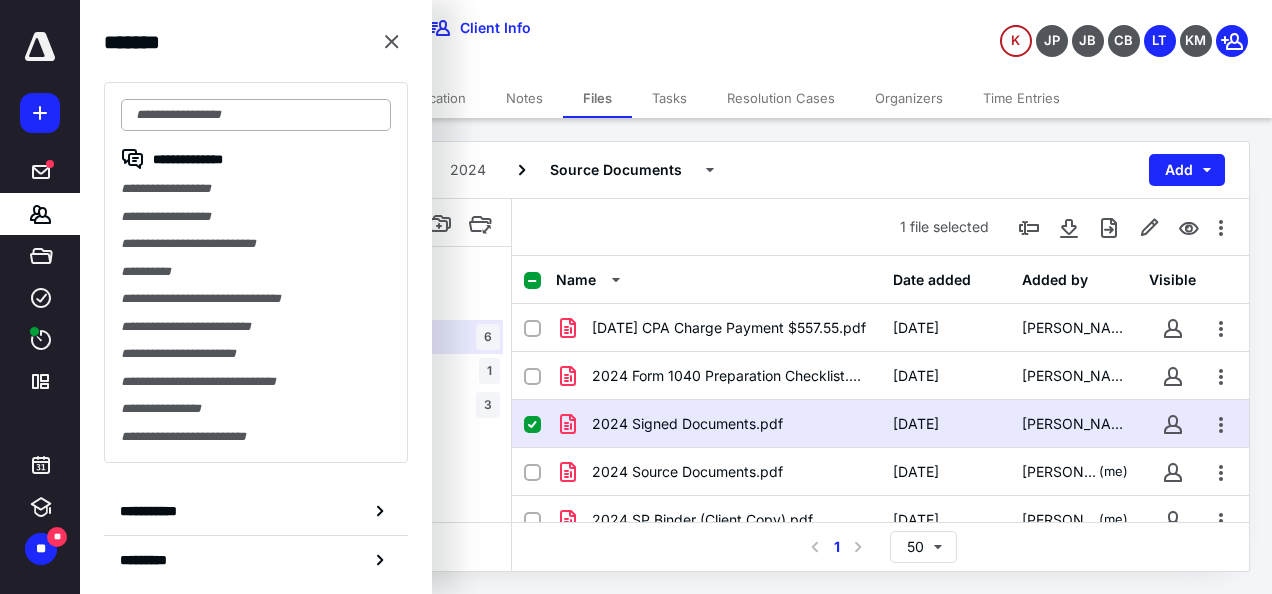 click at bounding box center (256, 115) 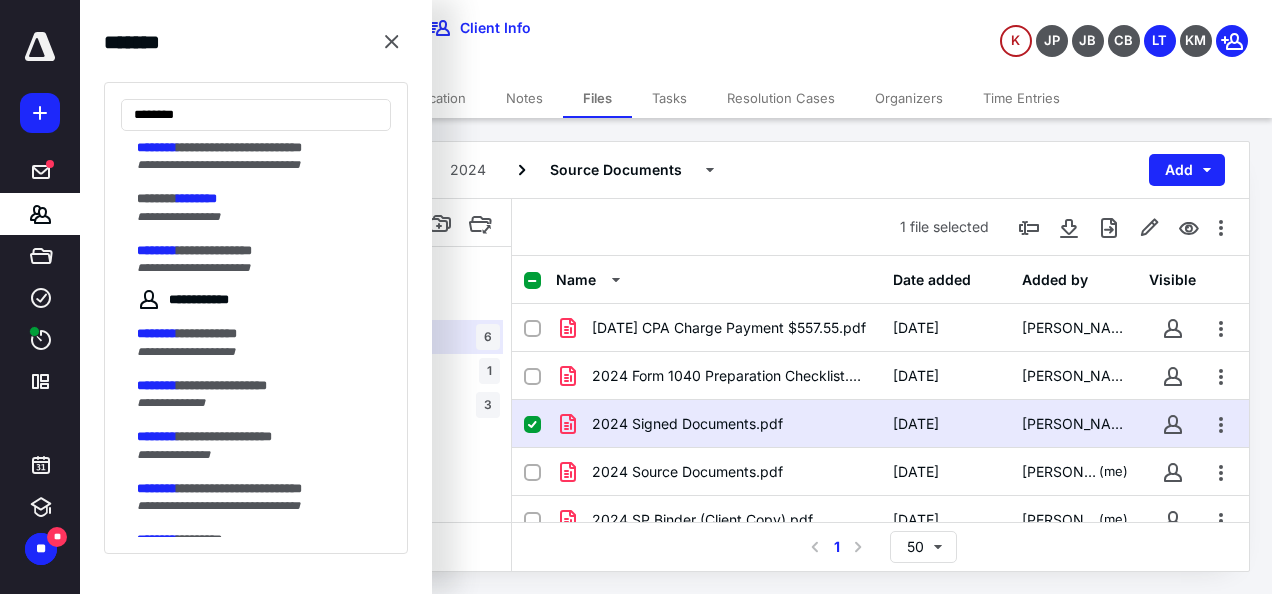 scroll, scrollTop: 300, scrollLeft: 0, axis: vertical 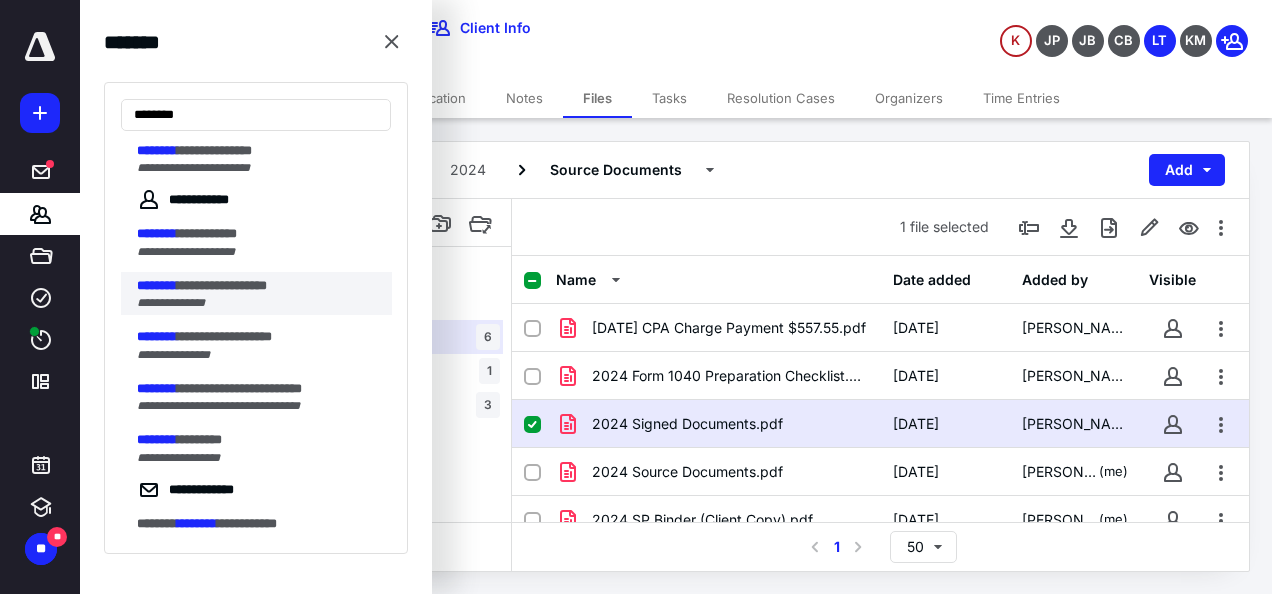 type on "********" 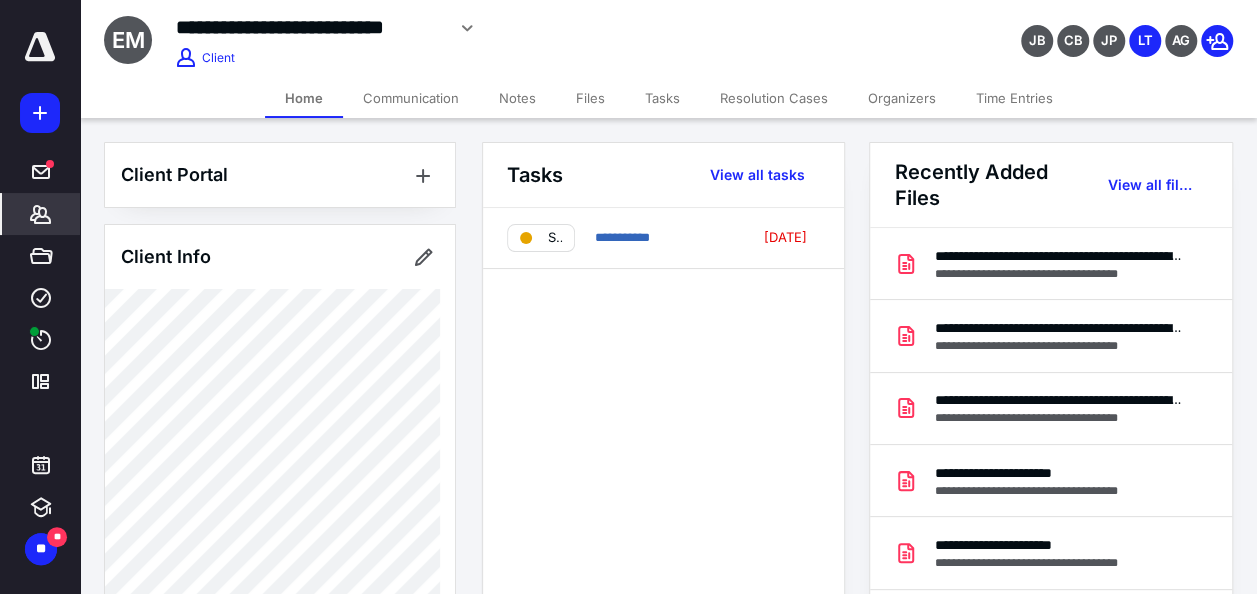 click on "Files" at bounding box center (590, 98) 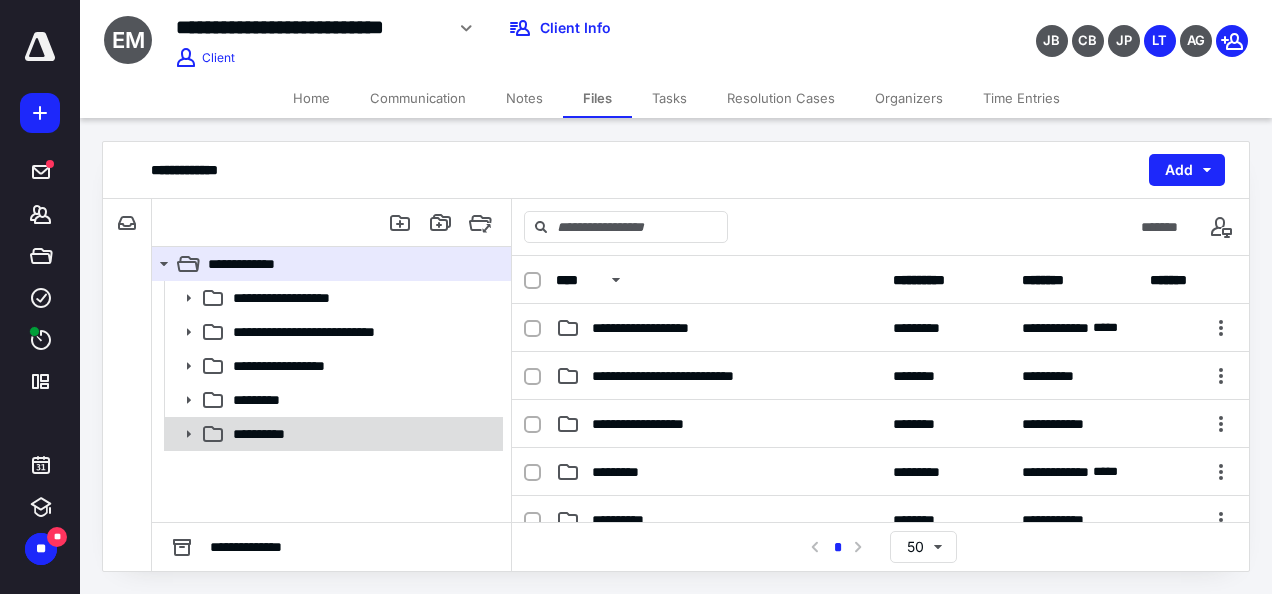 click 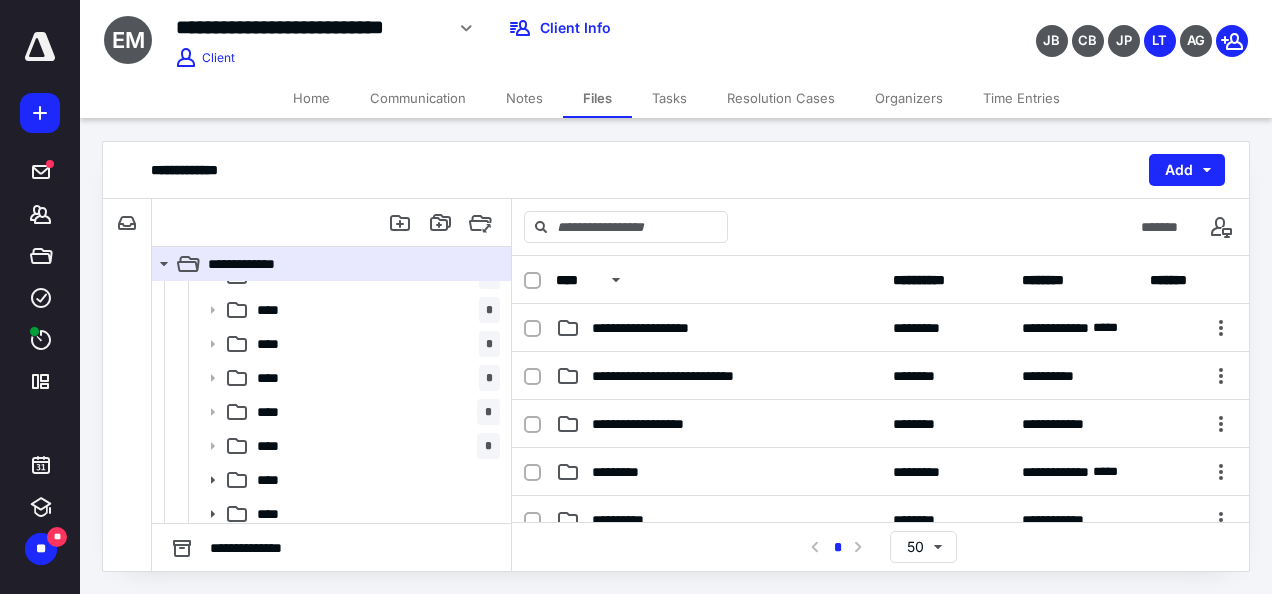 scroll, scrollTop: 300, scrollLeft: 0, axis: vertical 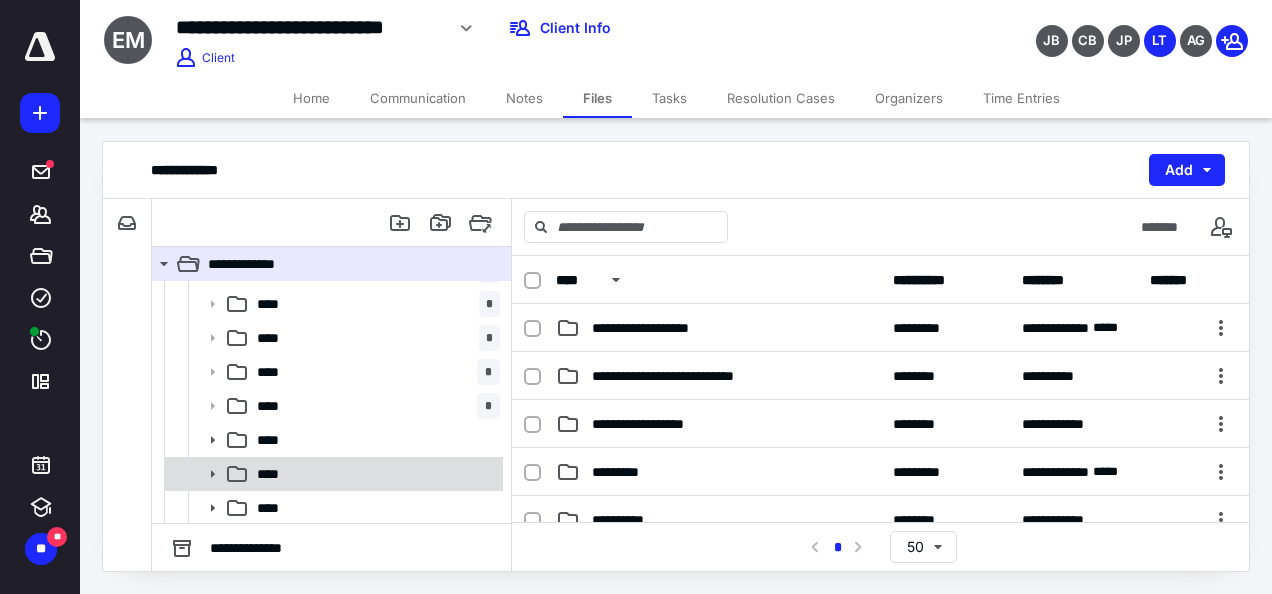 click 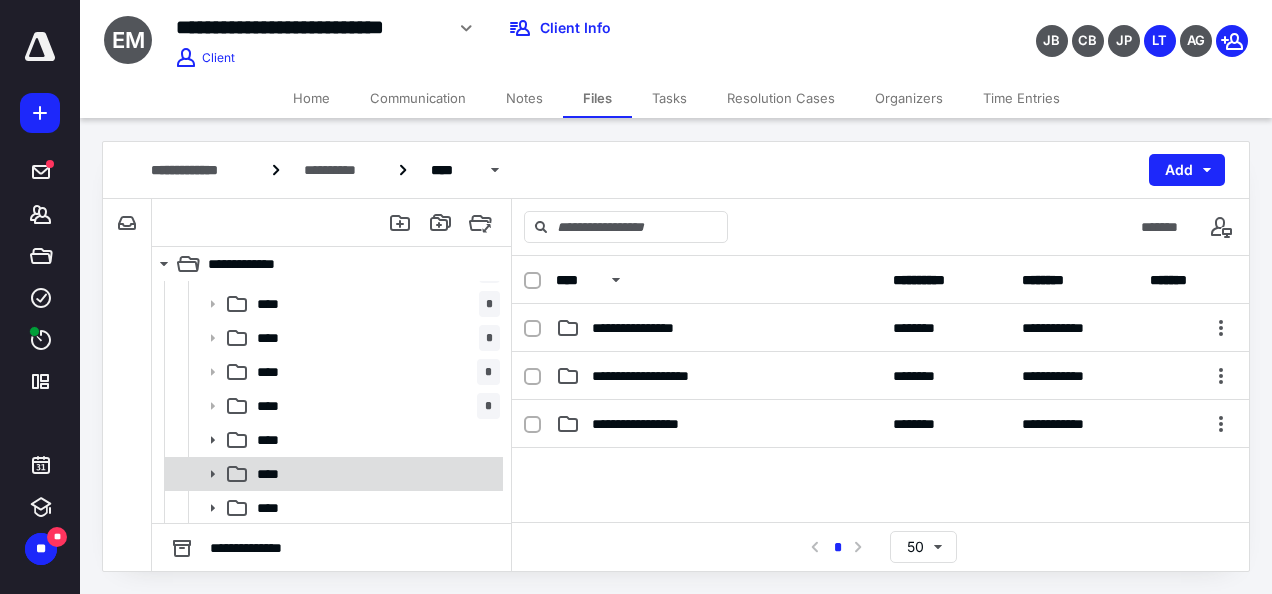 drag, startPoint x: 211, startPoint y: 472, endPoint x: 326, endPoint y: 418, distance: 127.04723 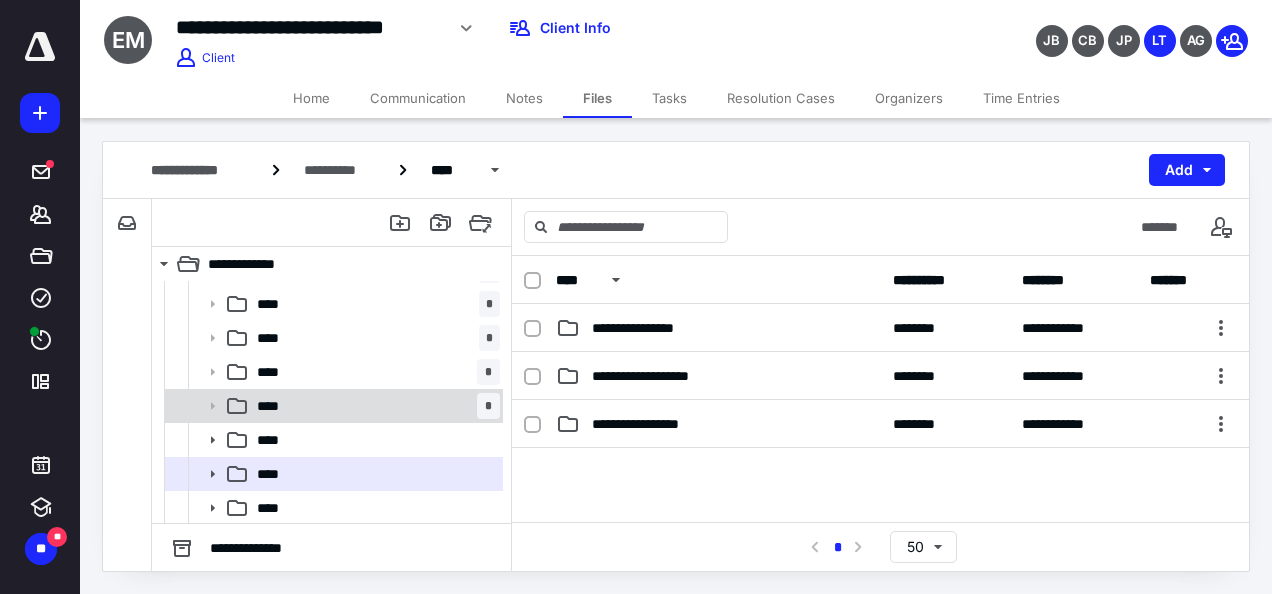 click 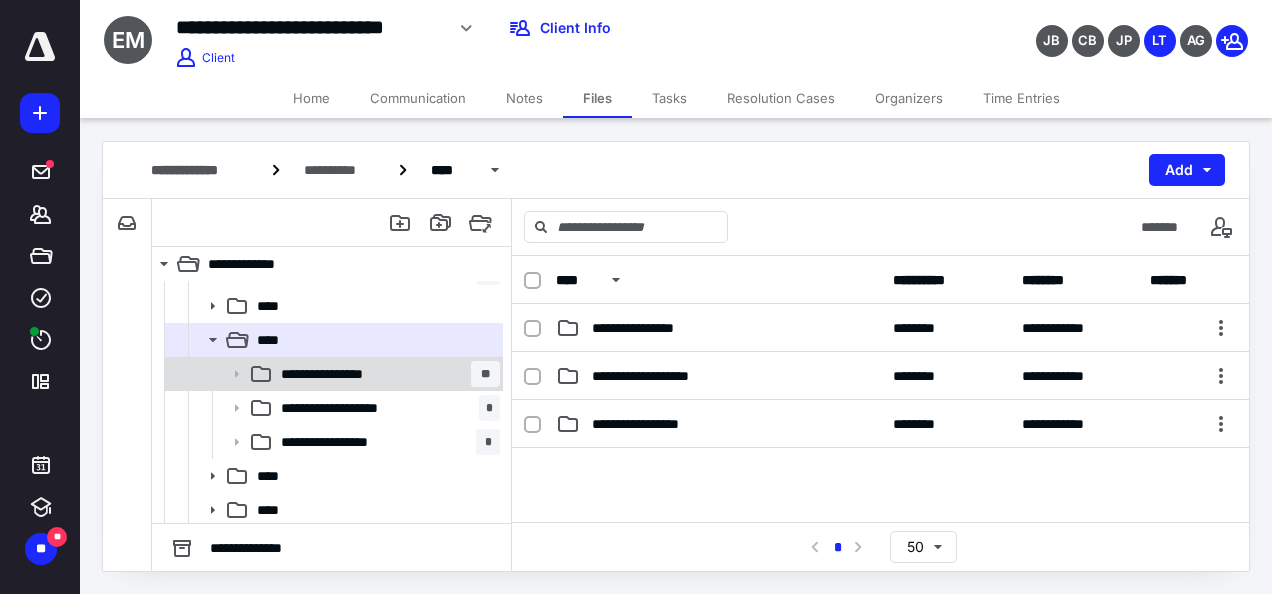 scroll, scrollTop: 437, scrollLeft: 0, axis: vertical 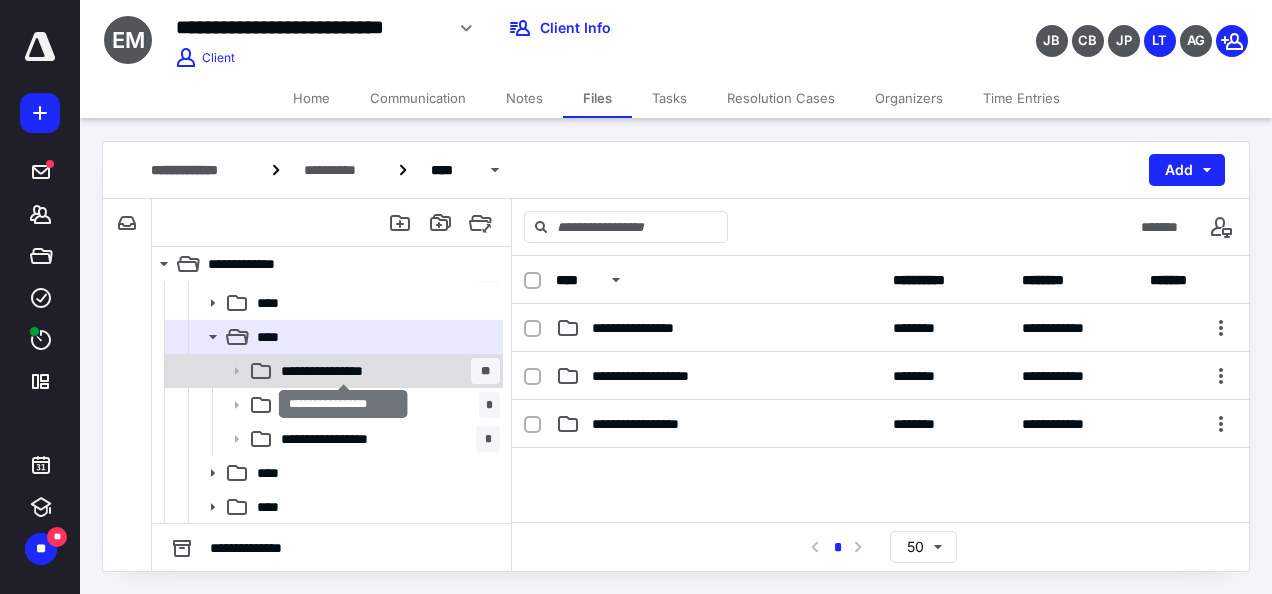 click on "**********" at bounding box center (344, 371) 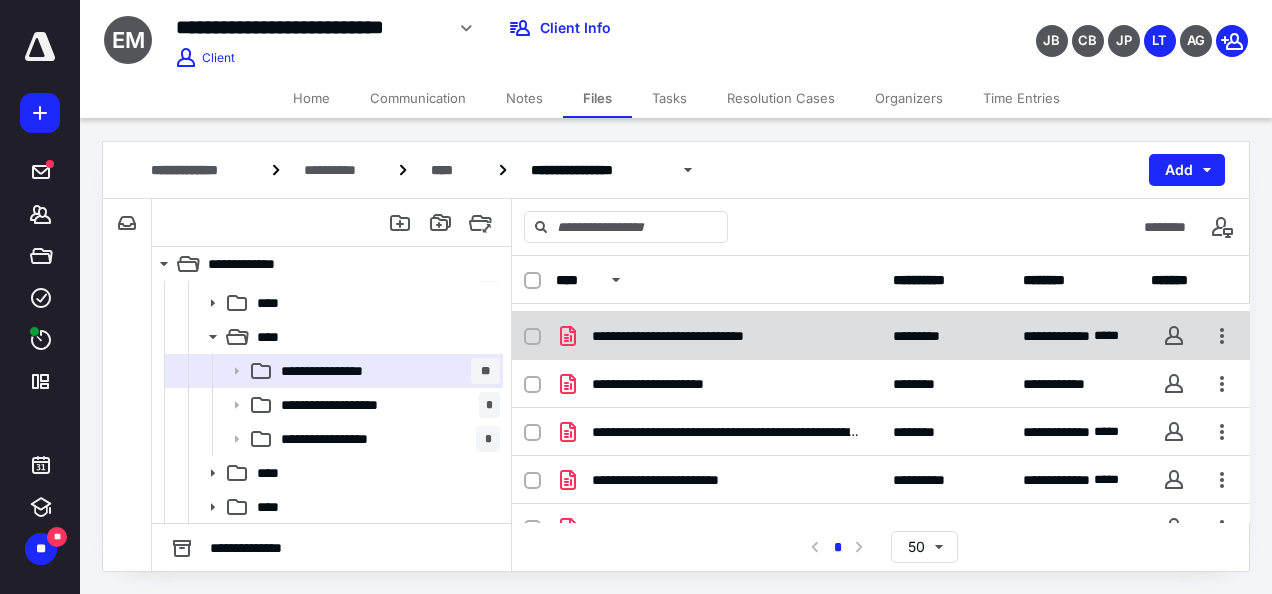 scroll, scrollTop: 600, scrollLeft: 0, axis: vertical 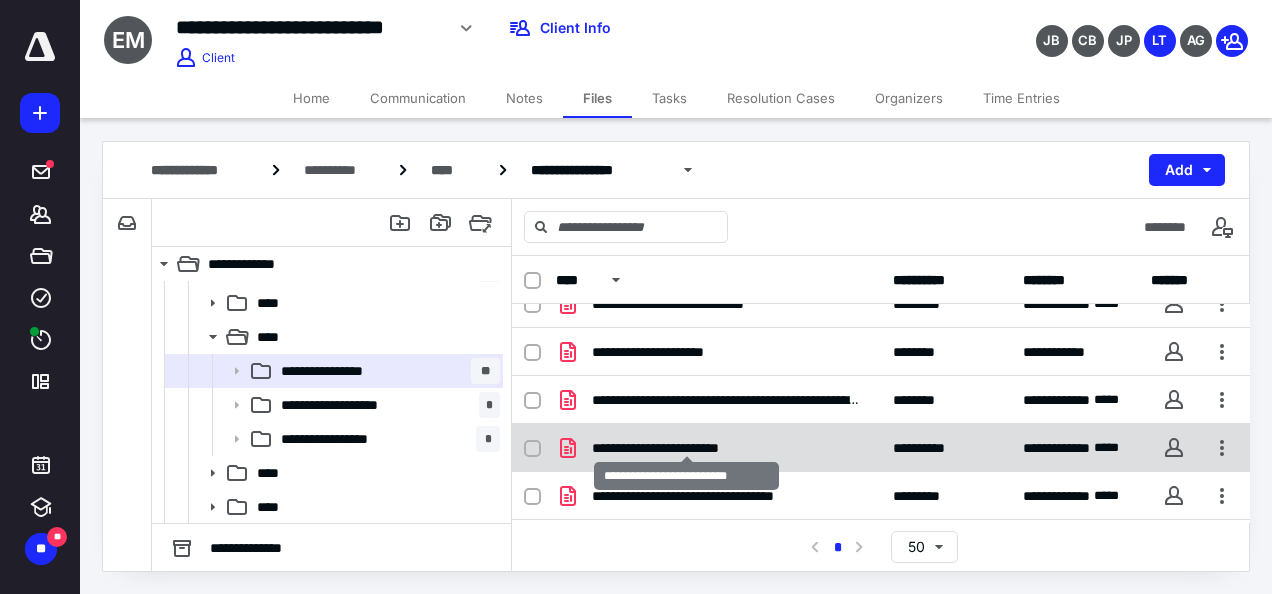 click on "**********" at bounding box center (687, 448) 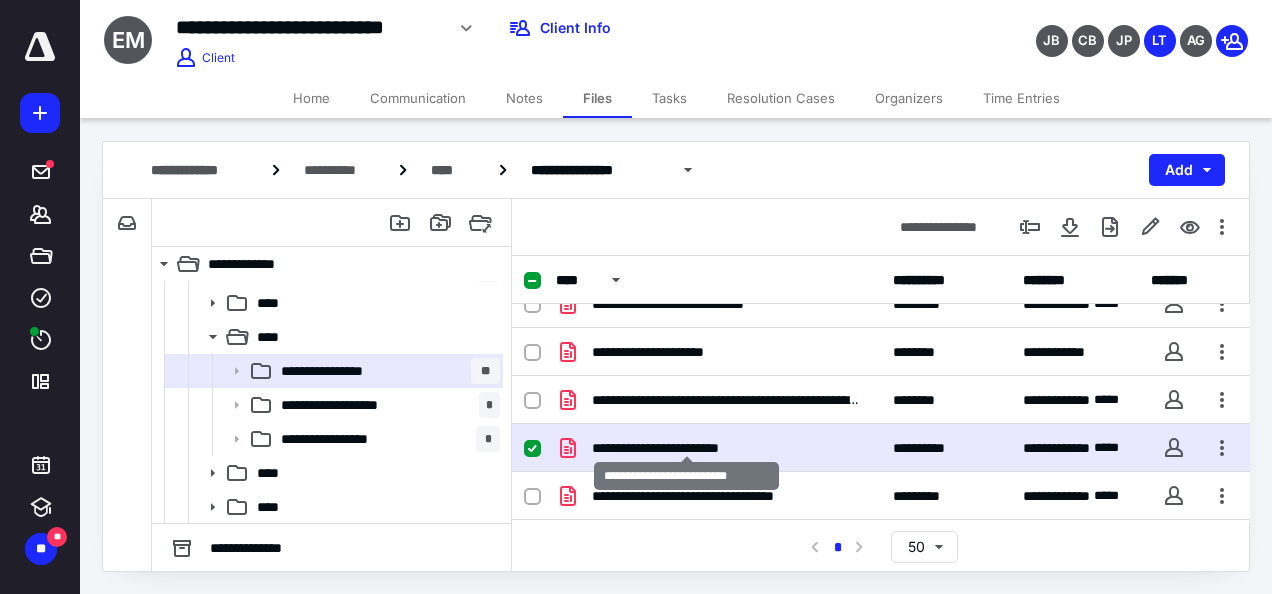 click on "**********" at bounding box center (687, 448) 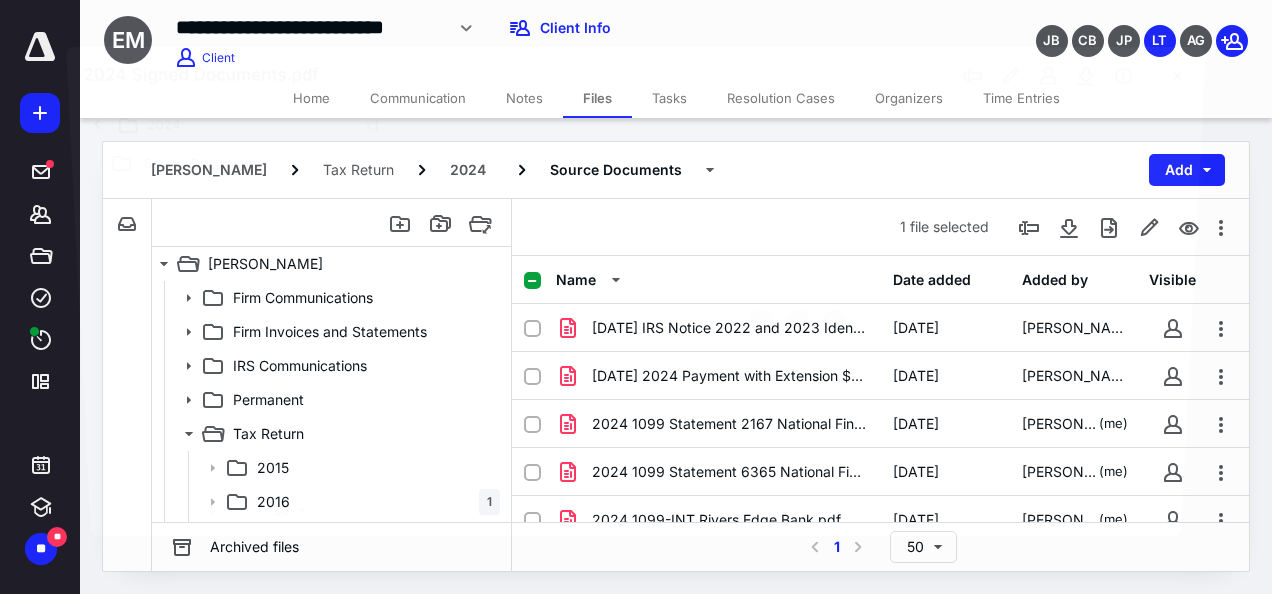 scroll, scrollTop: 437, scrollLeft: 0, axis: vertical 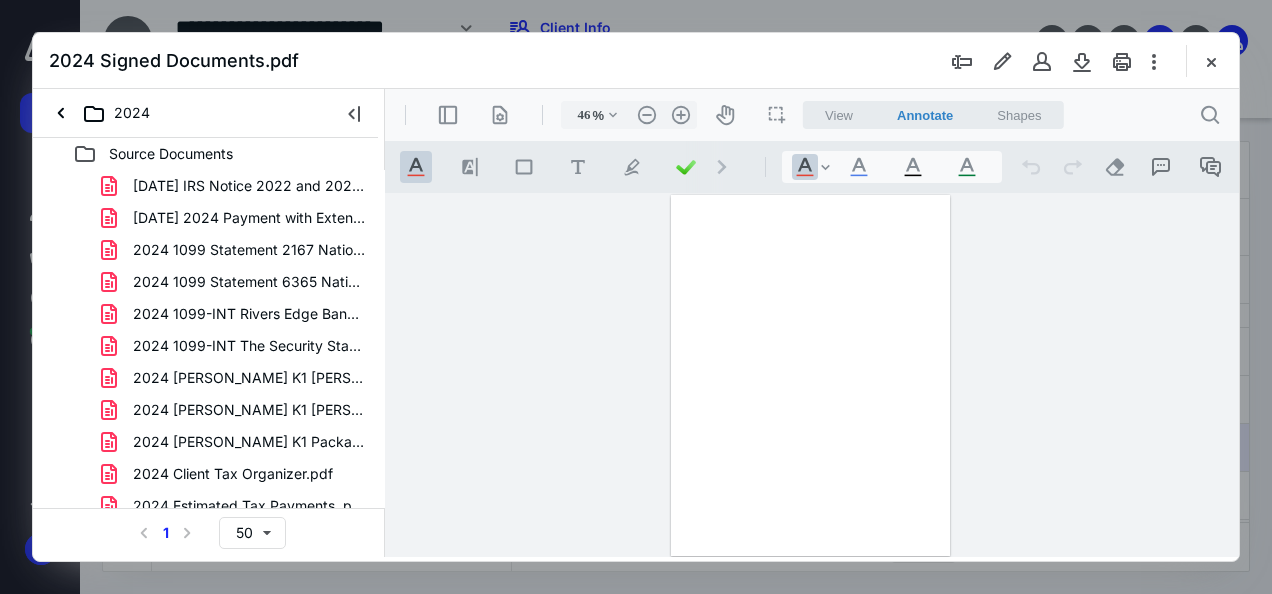 type on "135" 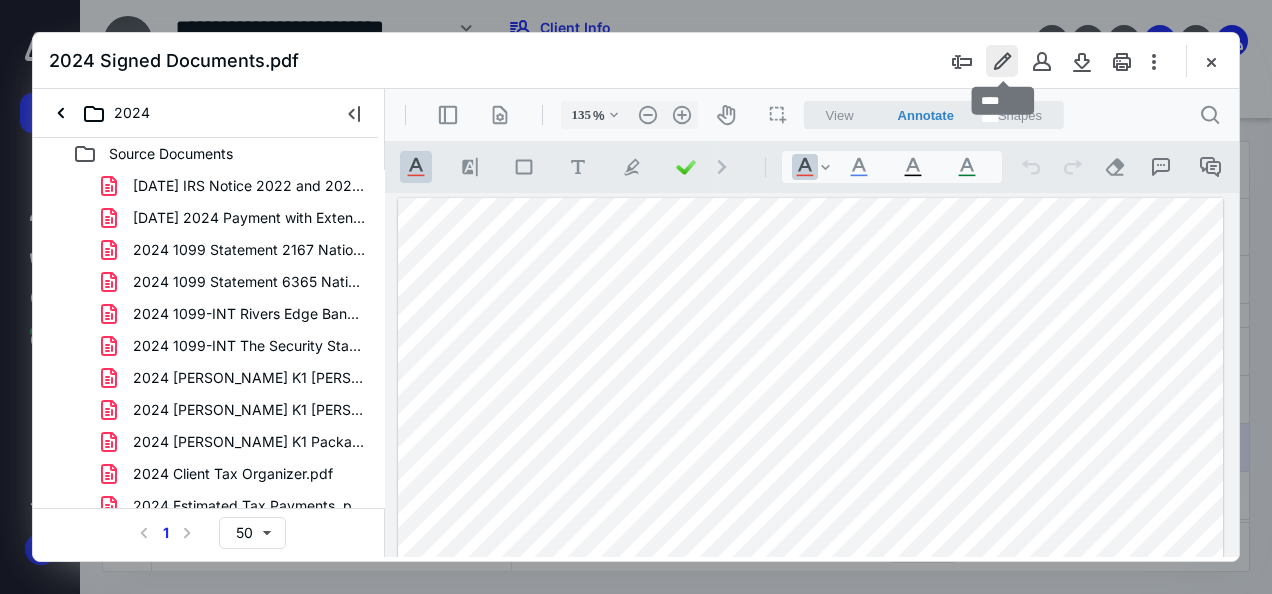 click at bounding box center (1002, 61) 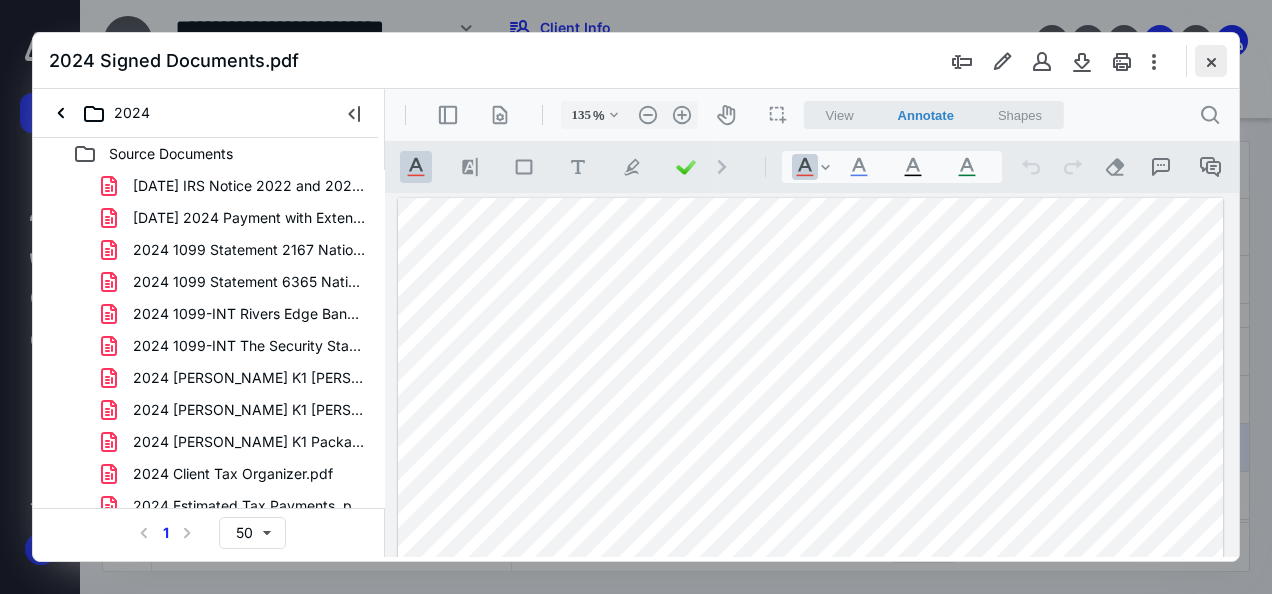 click at bounding box center (1211, 61) 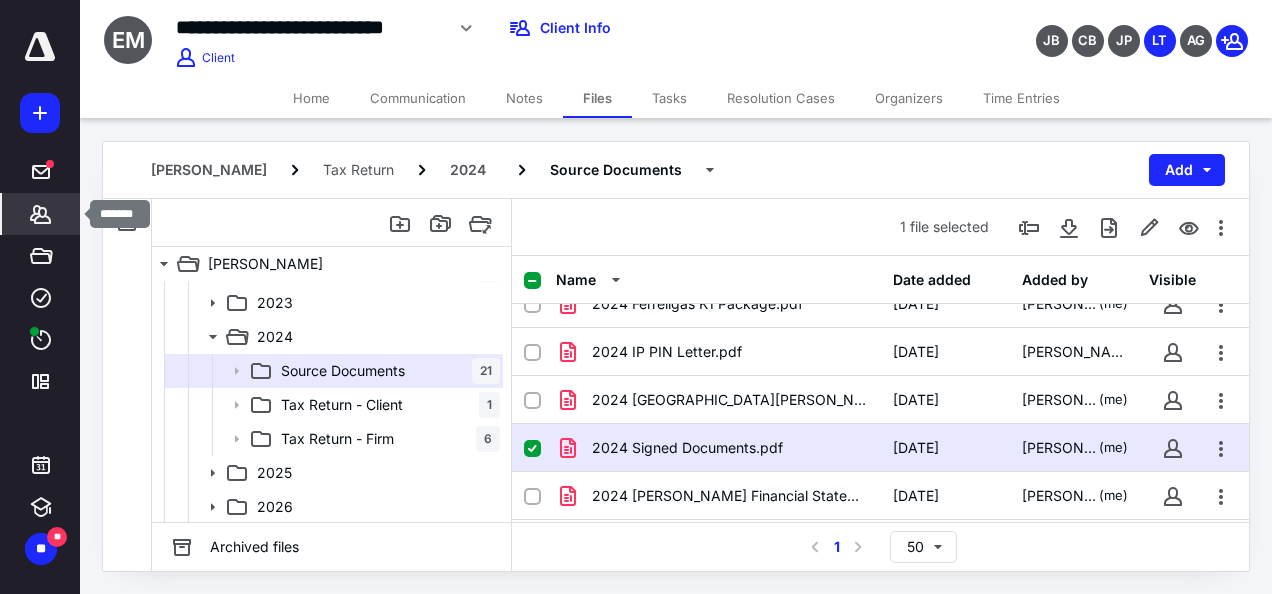 click 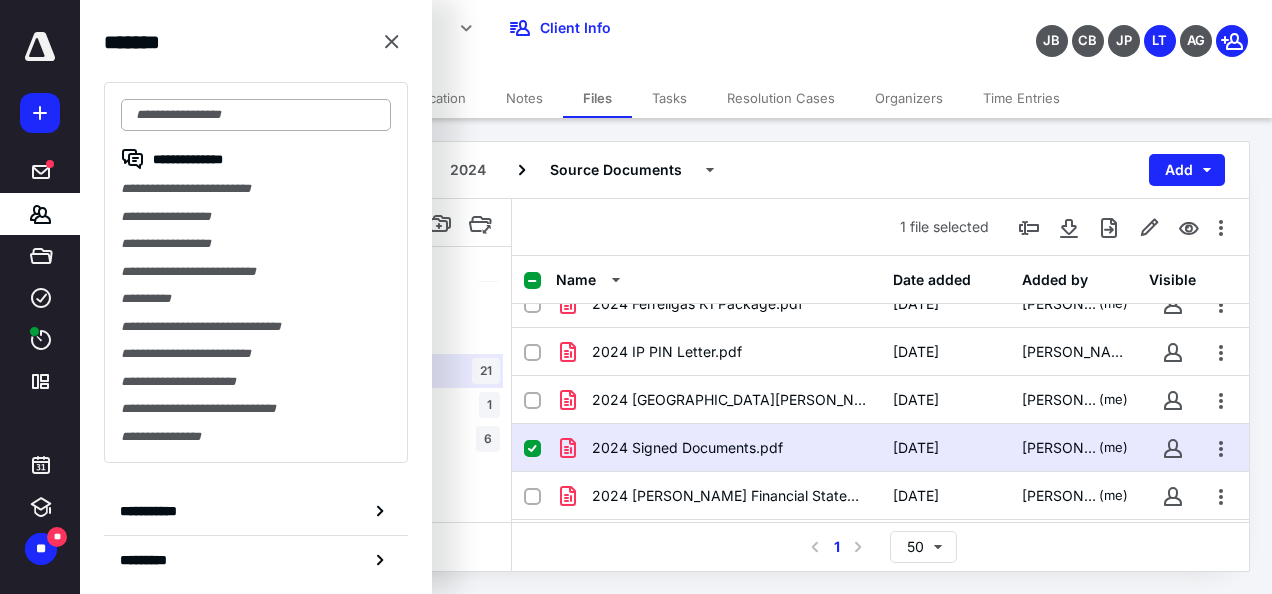 click at bounding box center [256, 115] 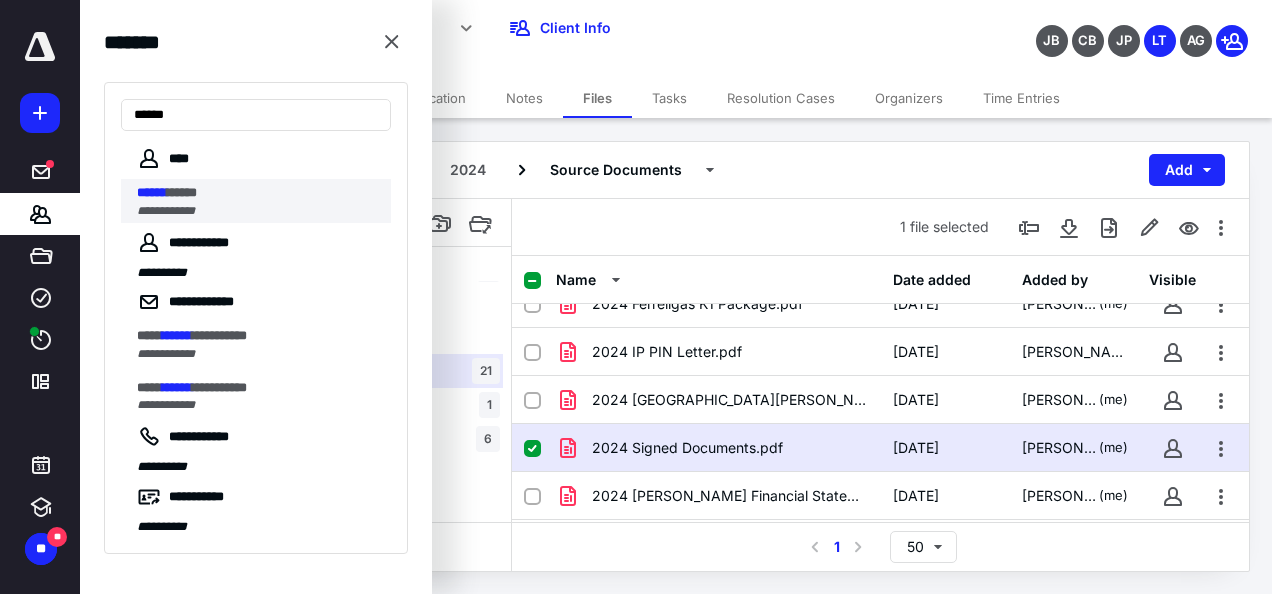type on "******" 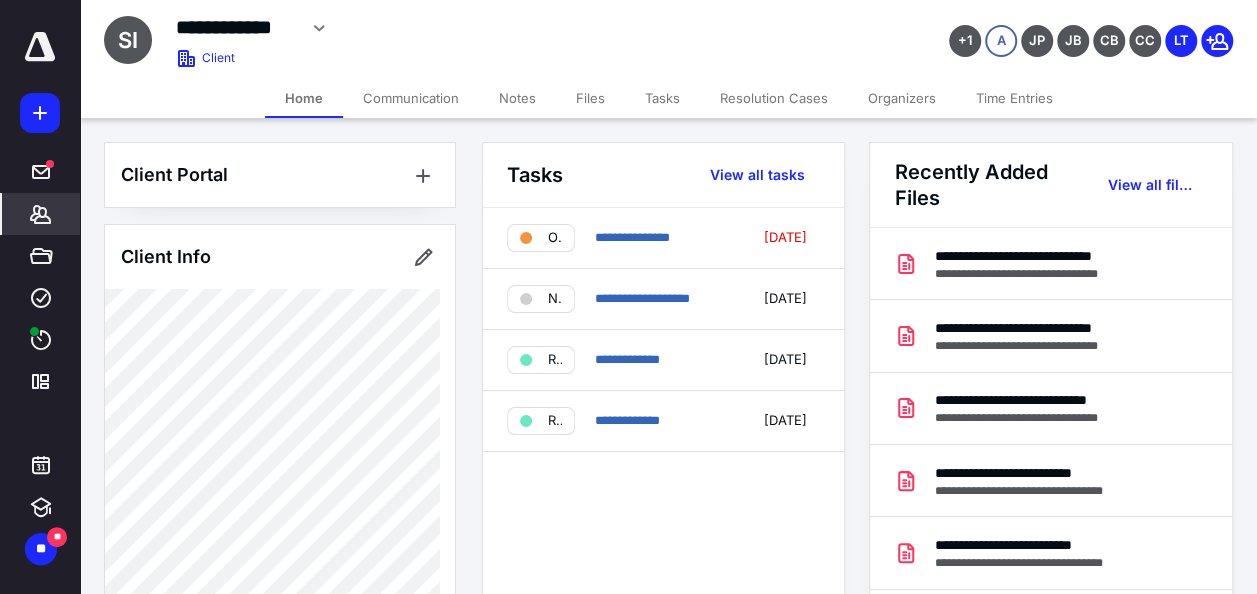 click on "Files" at bounding box center [590, 98] 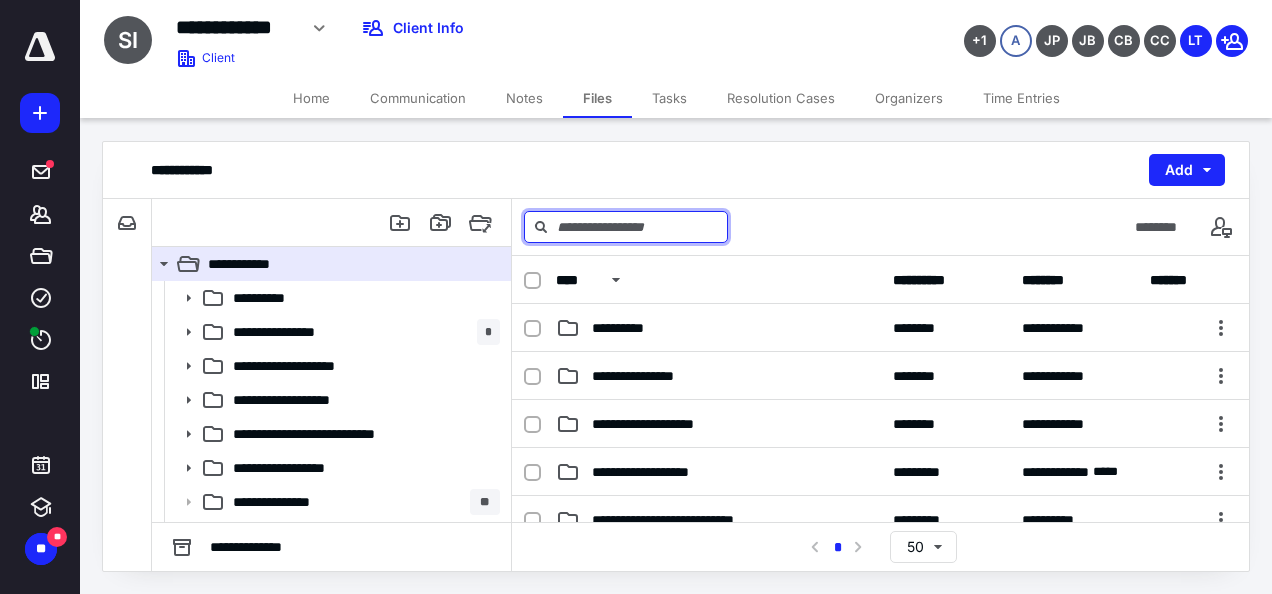 click at bounding box center [626, 227] 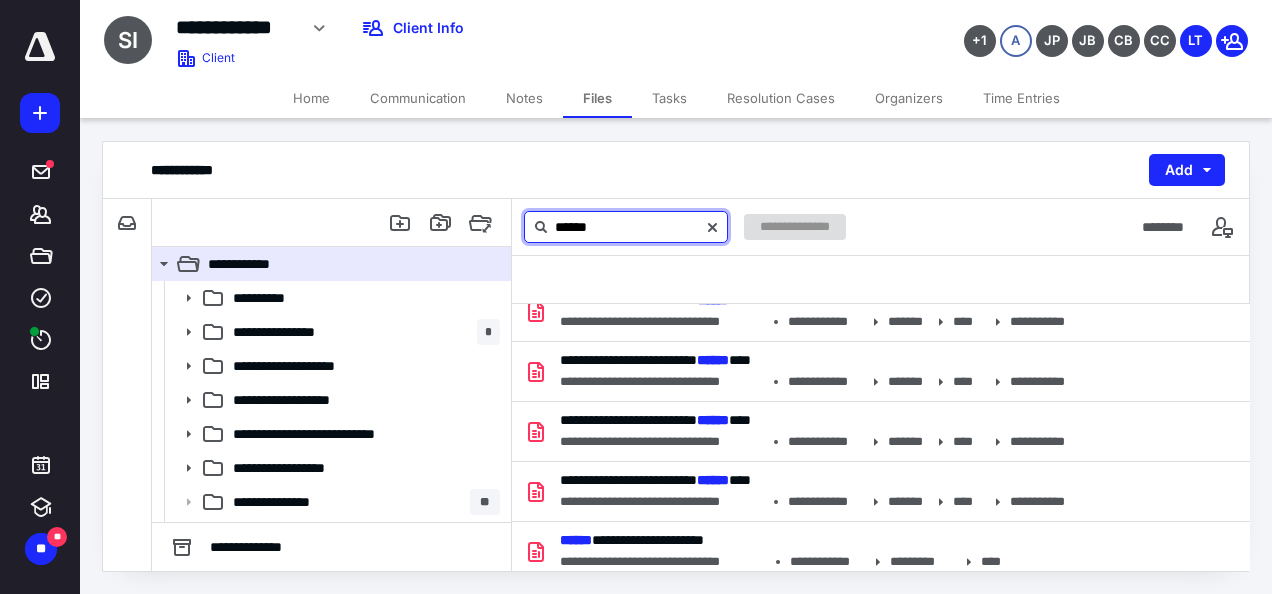 scroll, scrollTop: 1342, scrollLeft: 0, axis: vertical 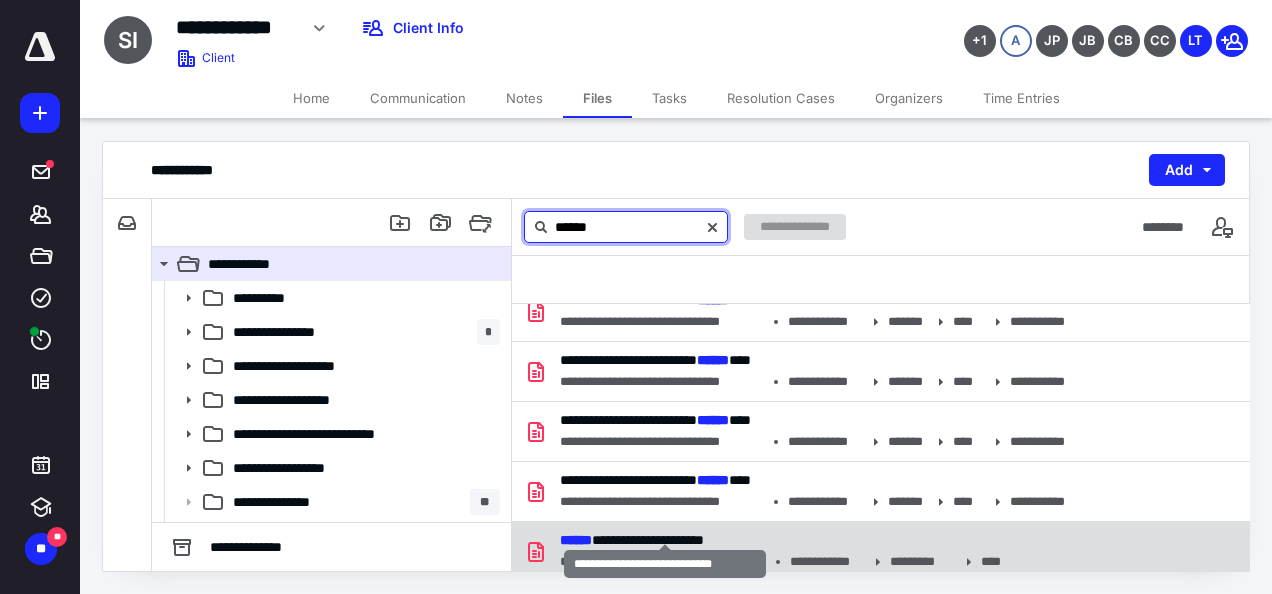 type on "******" 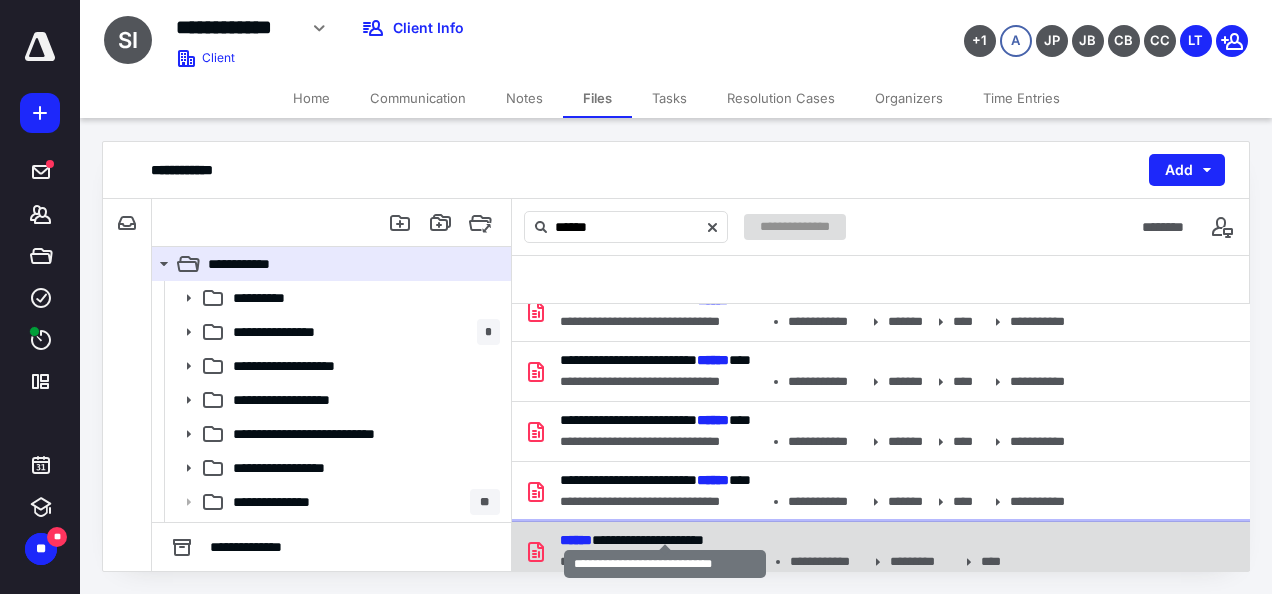 click on "**********" at bounding box center (632, 540) 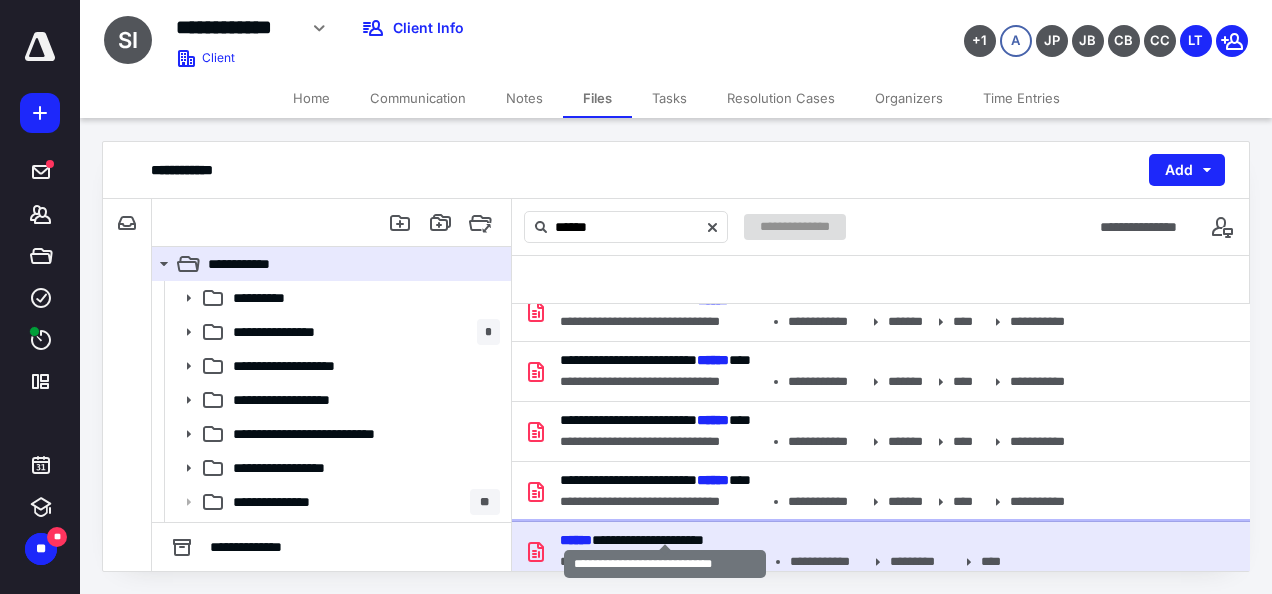 click on "**********" at bounding box center (632, 540) 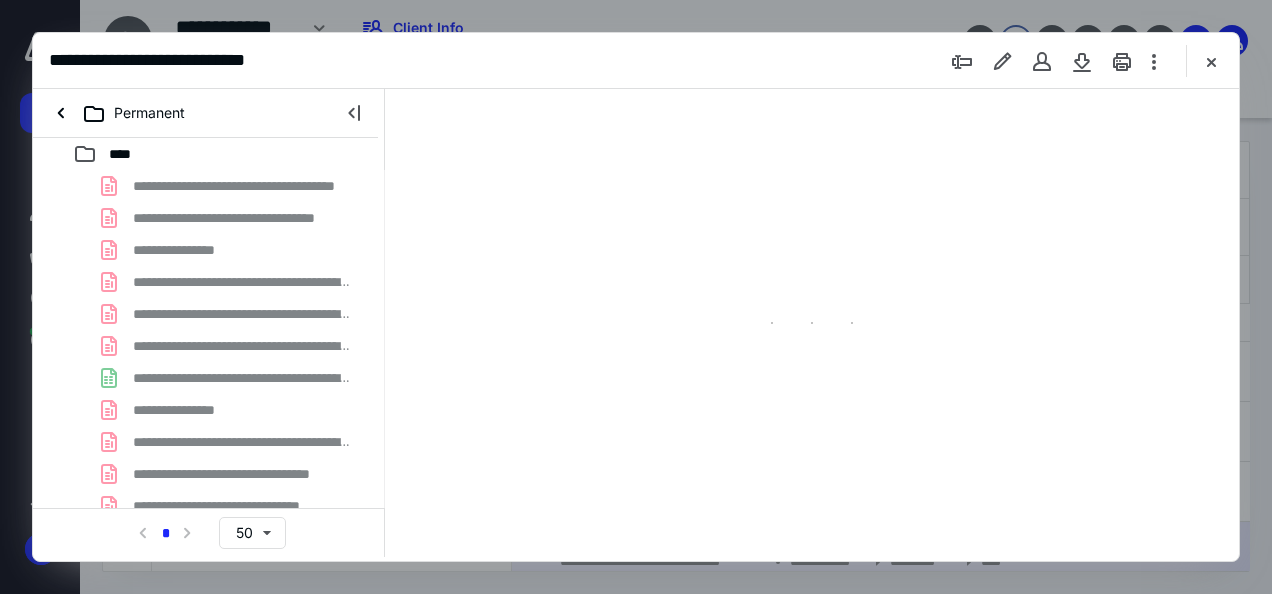 scroll, scrollTop: 0, scrollLeft: 0, axis: both 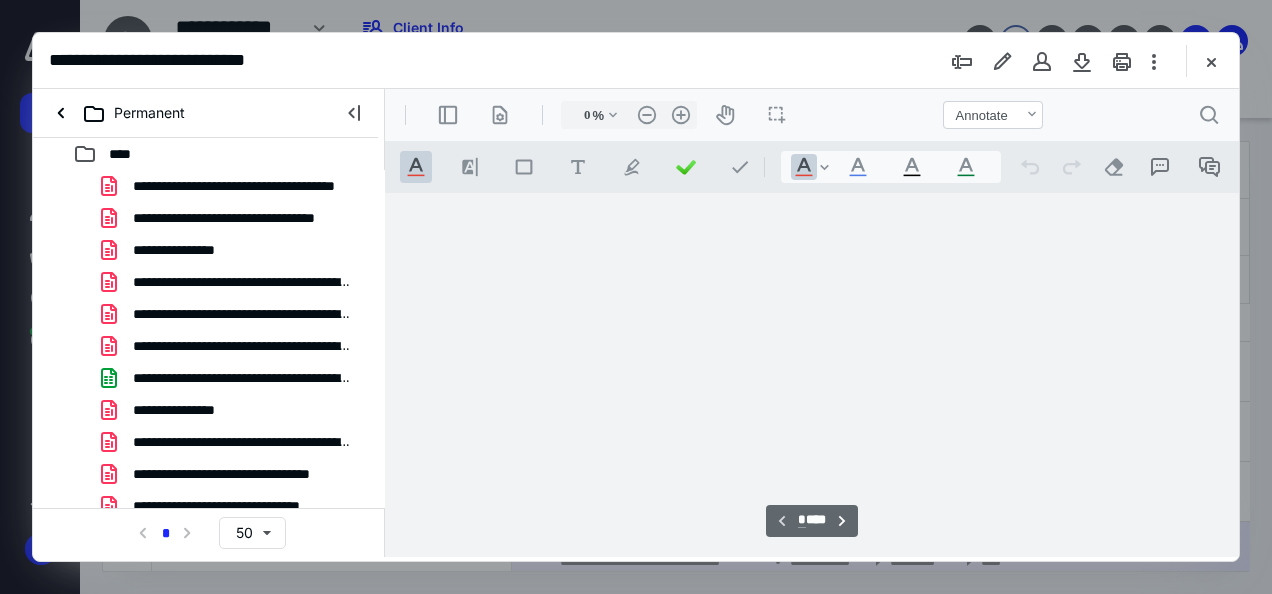 type on "129" 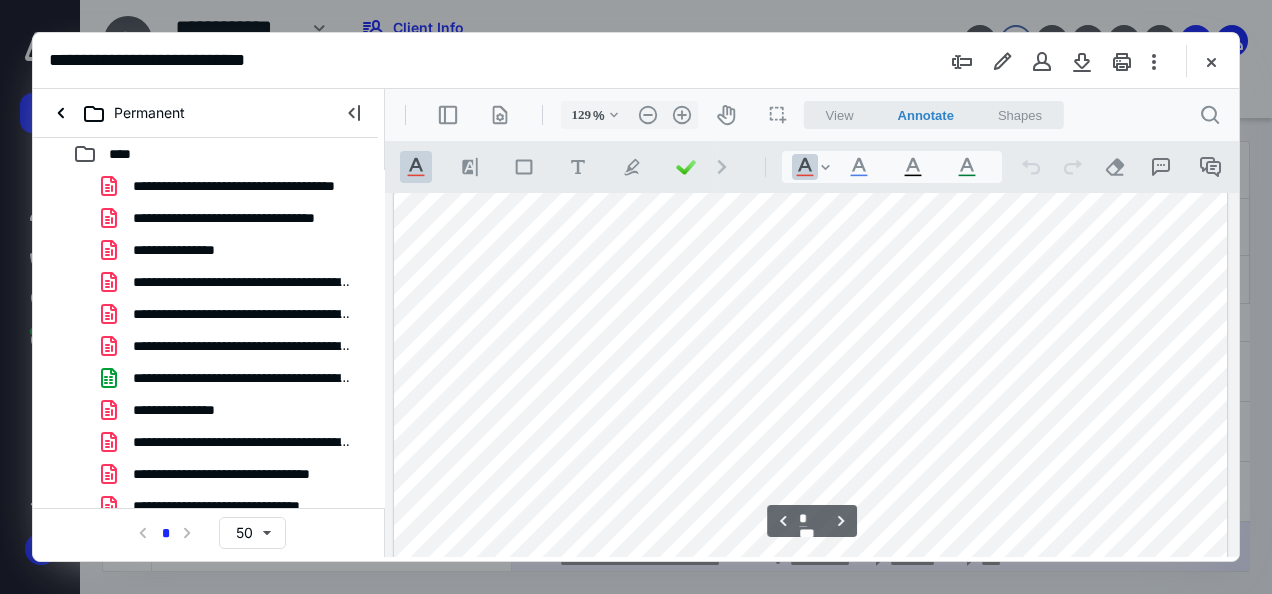 scroll, scrollTop: 4409, scrollLeft: 0, axis: vertical 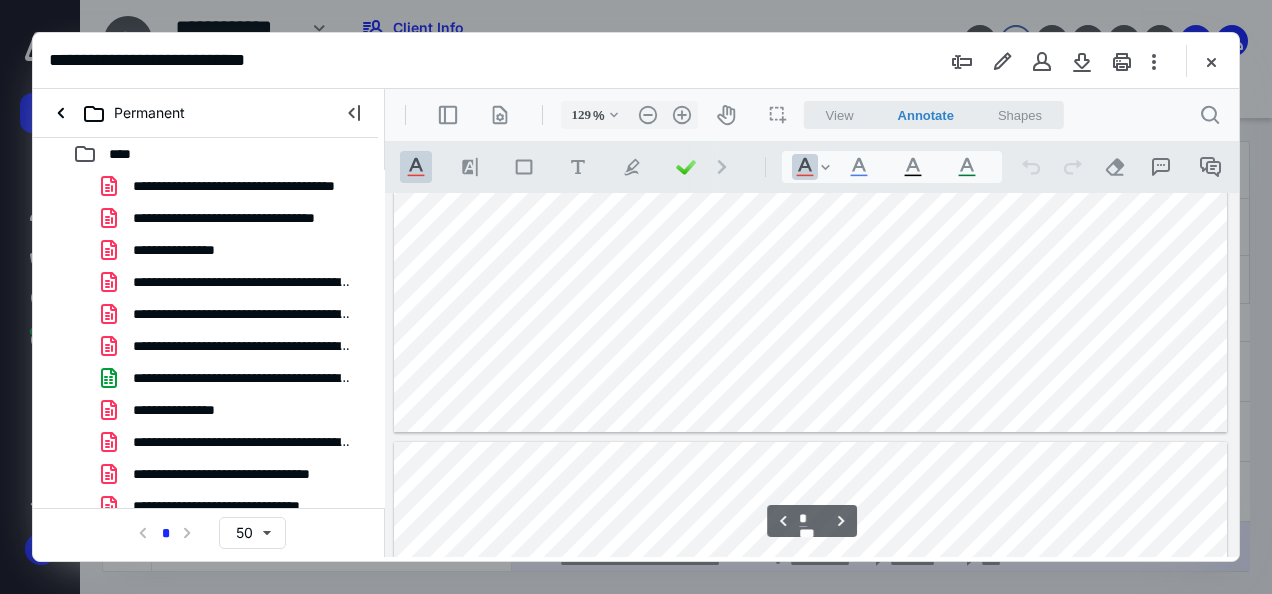 type on "*" 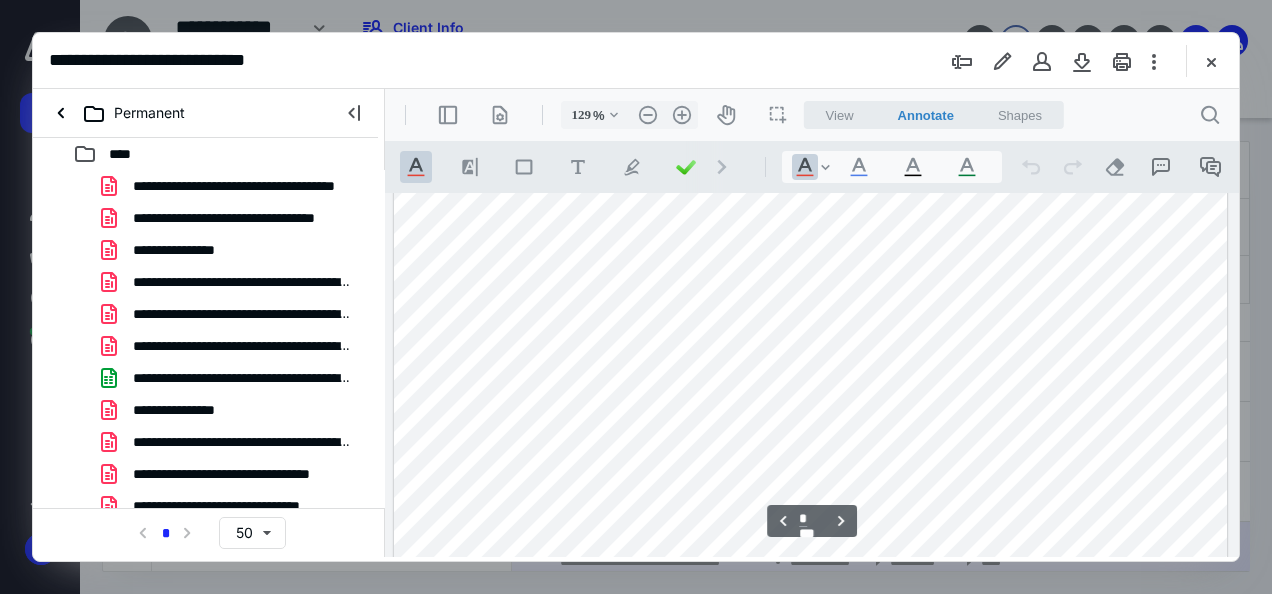 scroll, scrollTop: 5509, scrollLeft: 0, axis: vertical 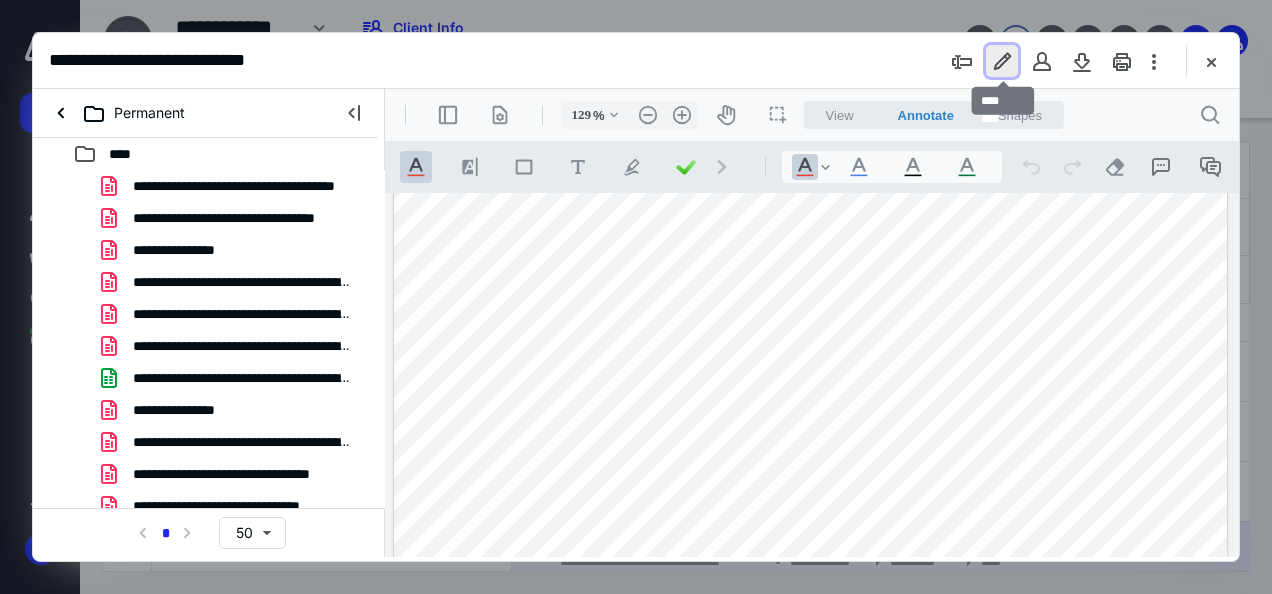 click at bounding box center (1002, 61) 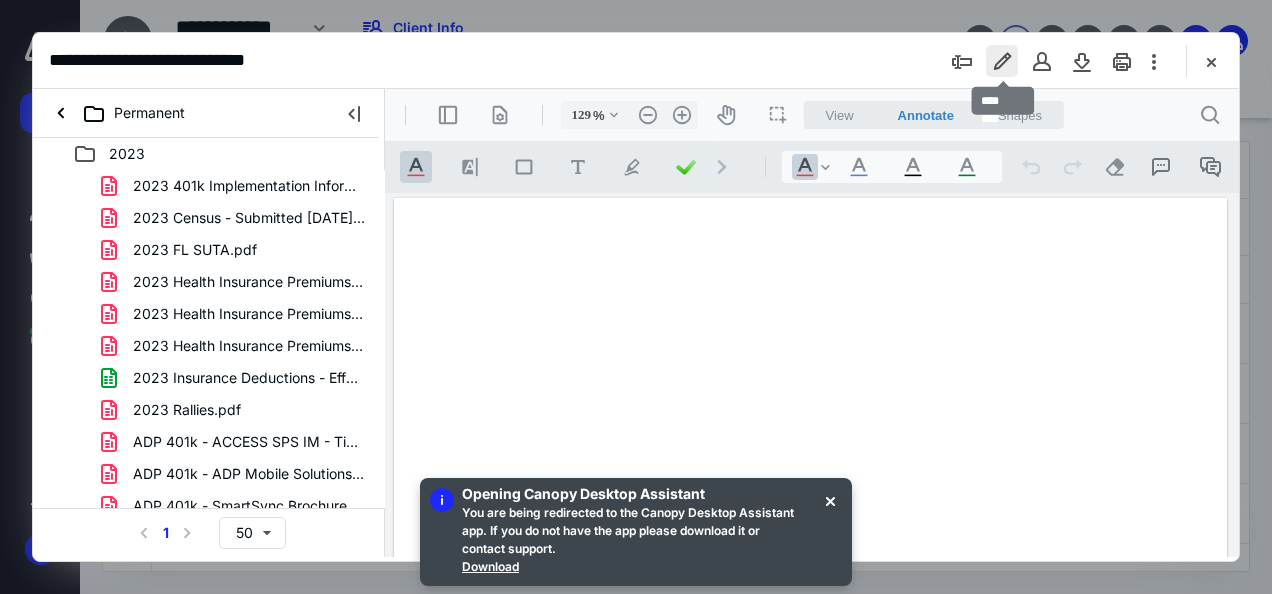scroll, scrollTop: 0, scrollLeft: 0, axis: both 